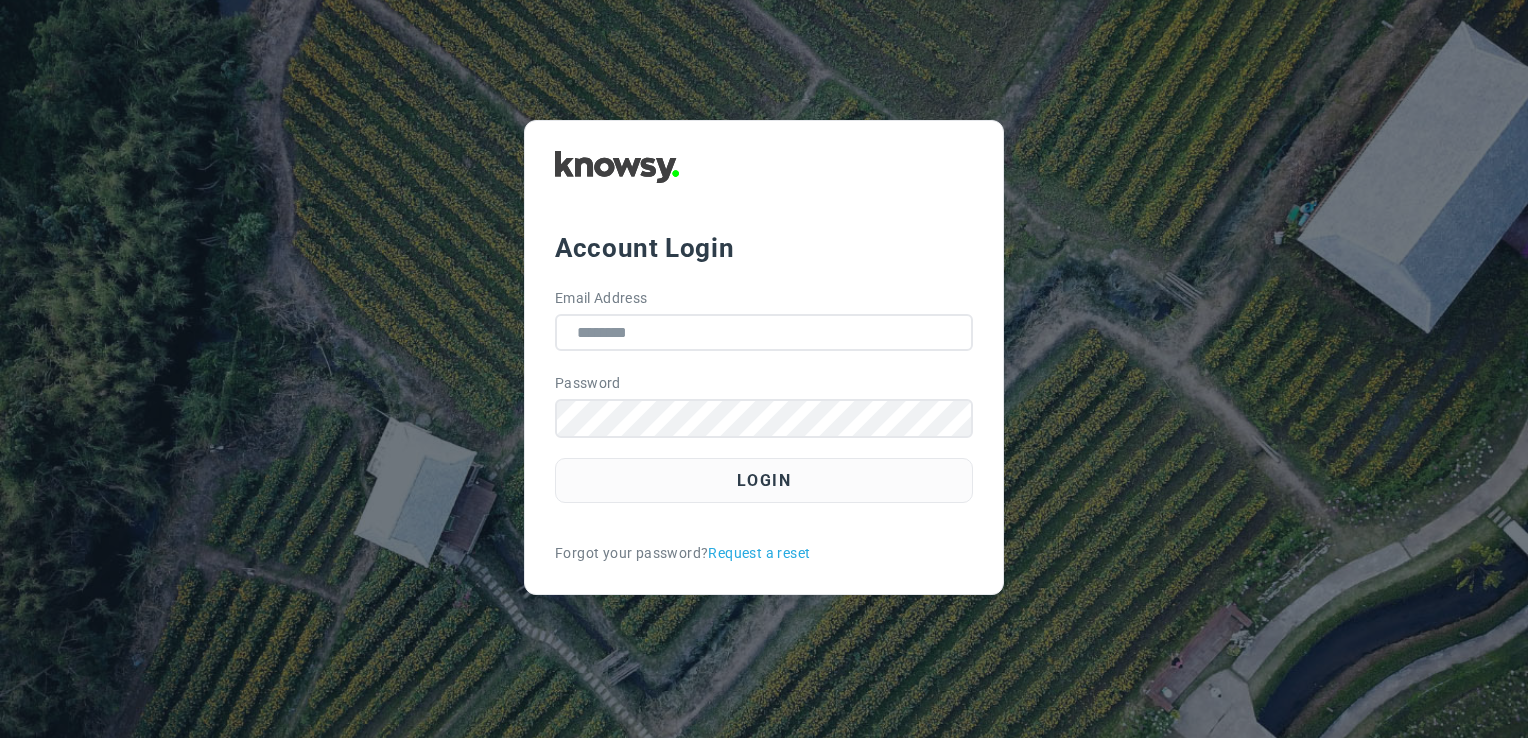 scroll, scrollTop: 0, scrollLeft: 0, axis: both 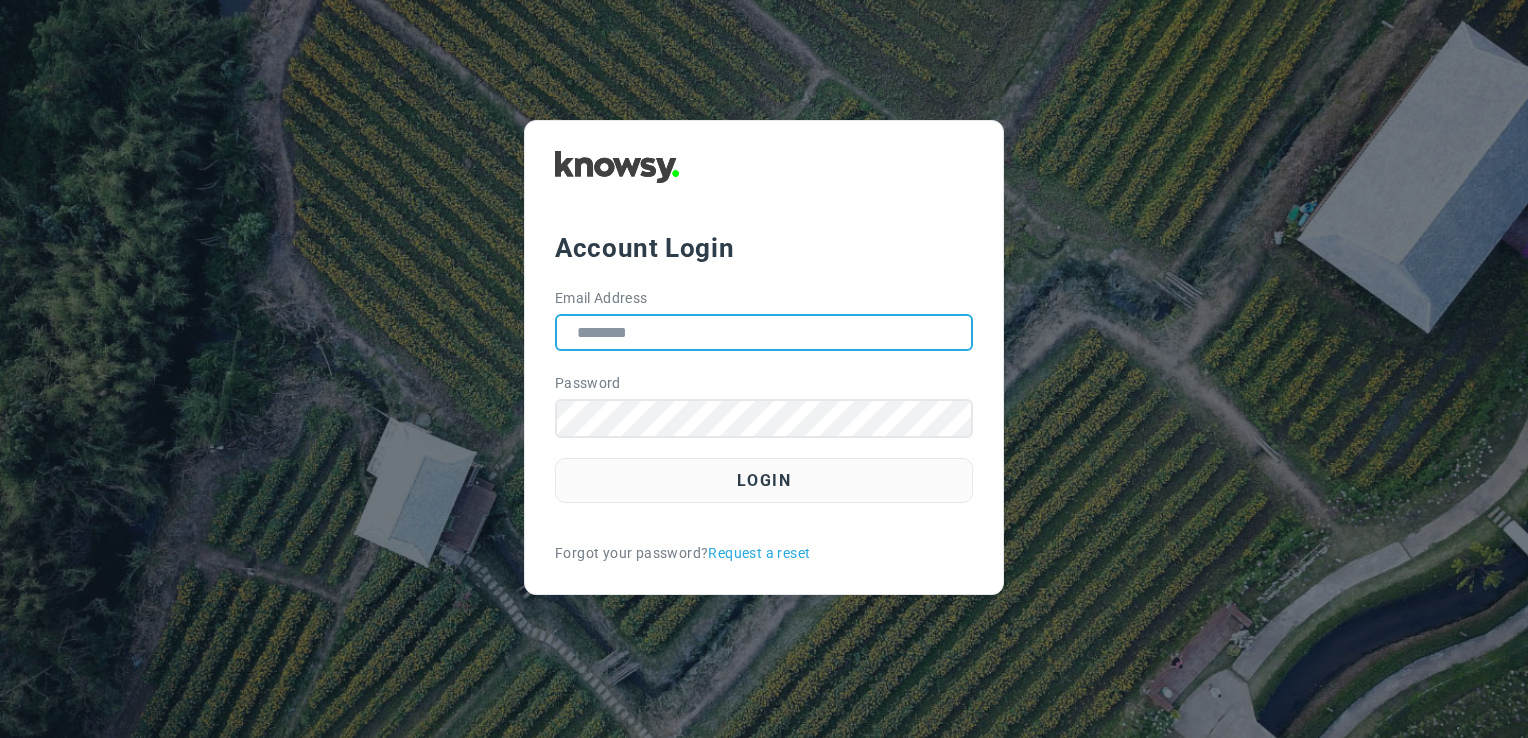 type on "**********" 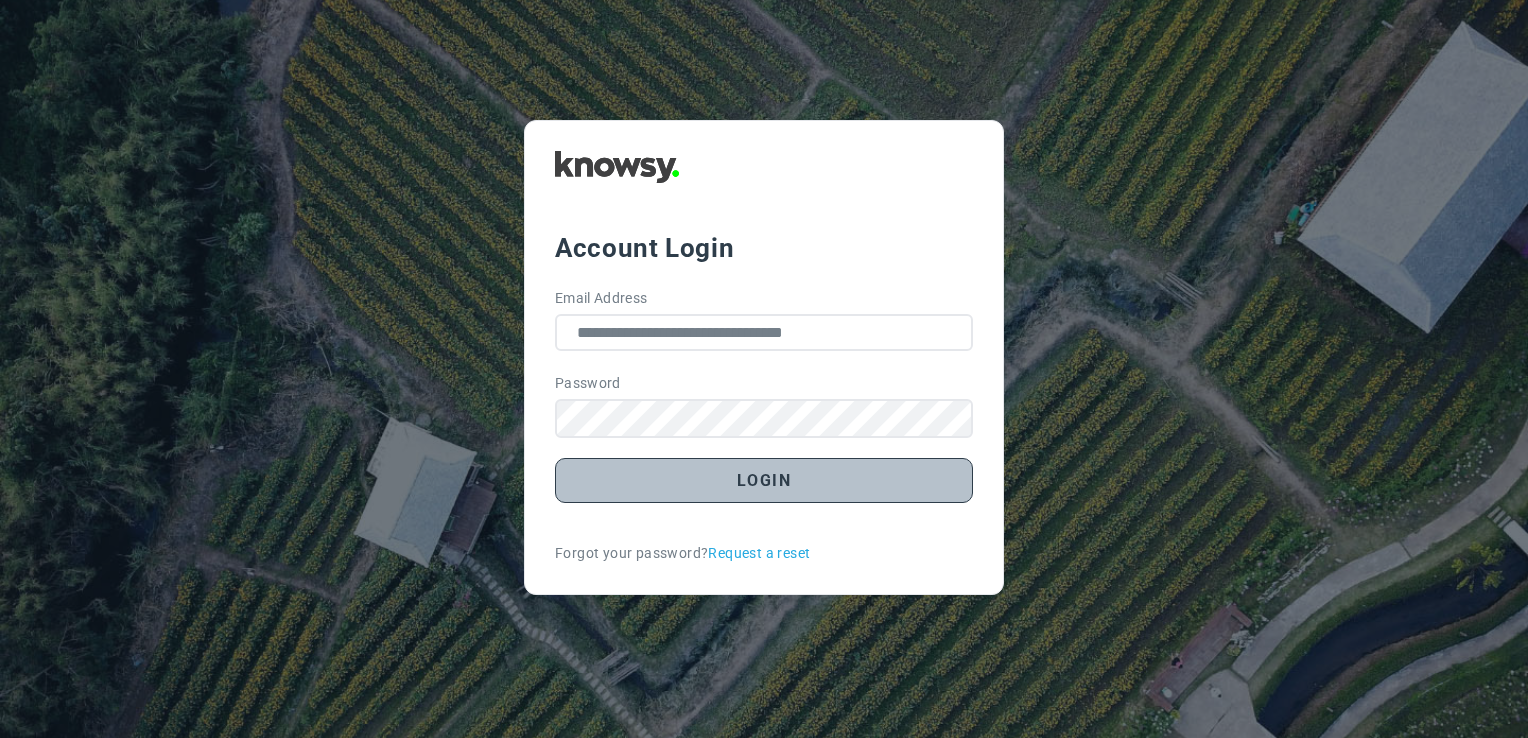 click on "Login" 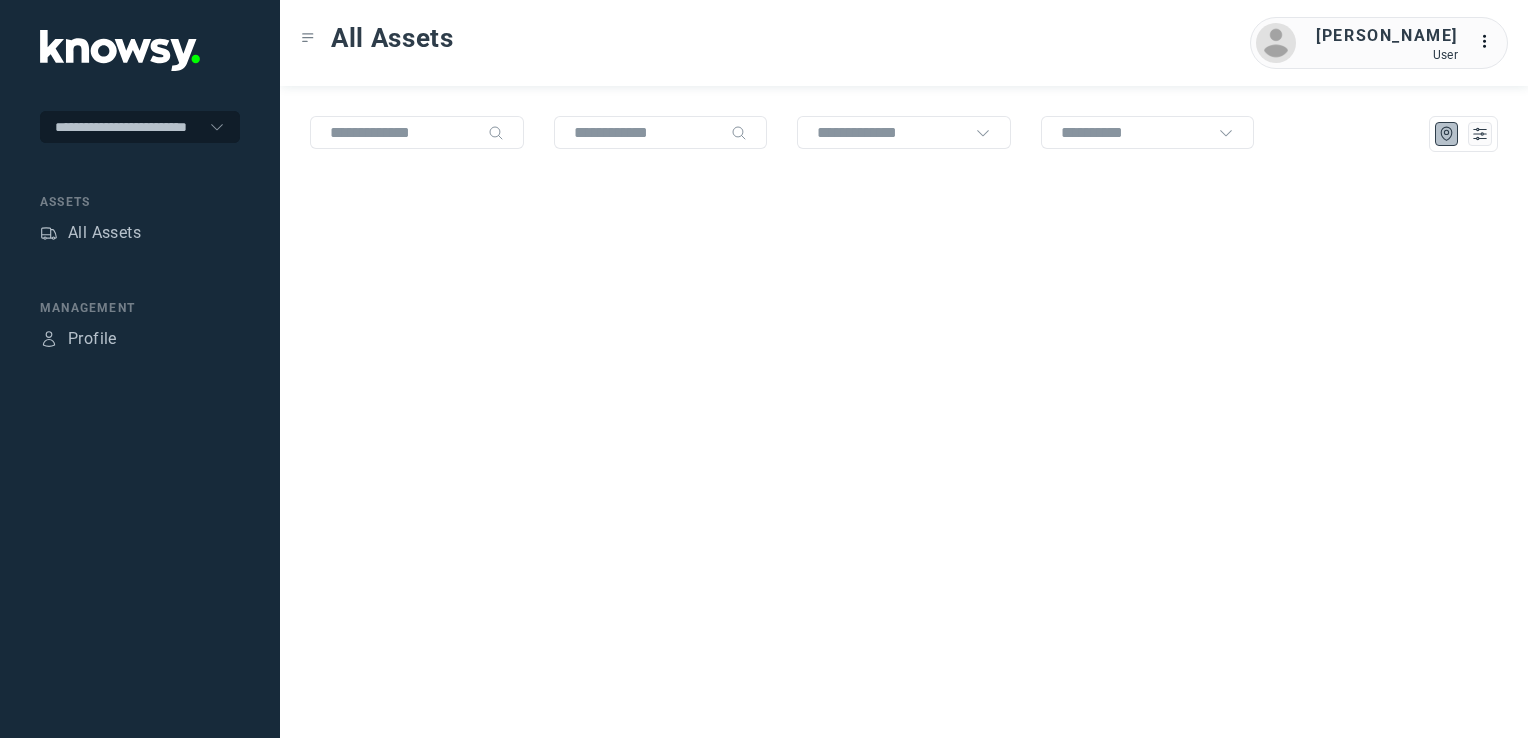 scroll, scrollTop: 0, scrollLeft: 0, axis: both 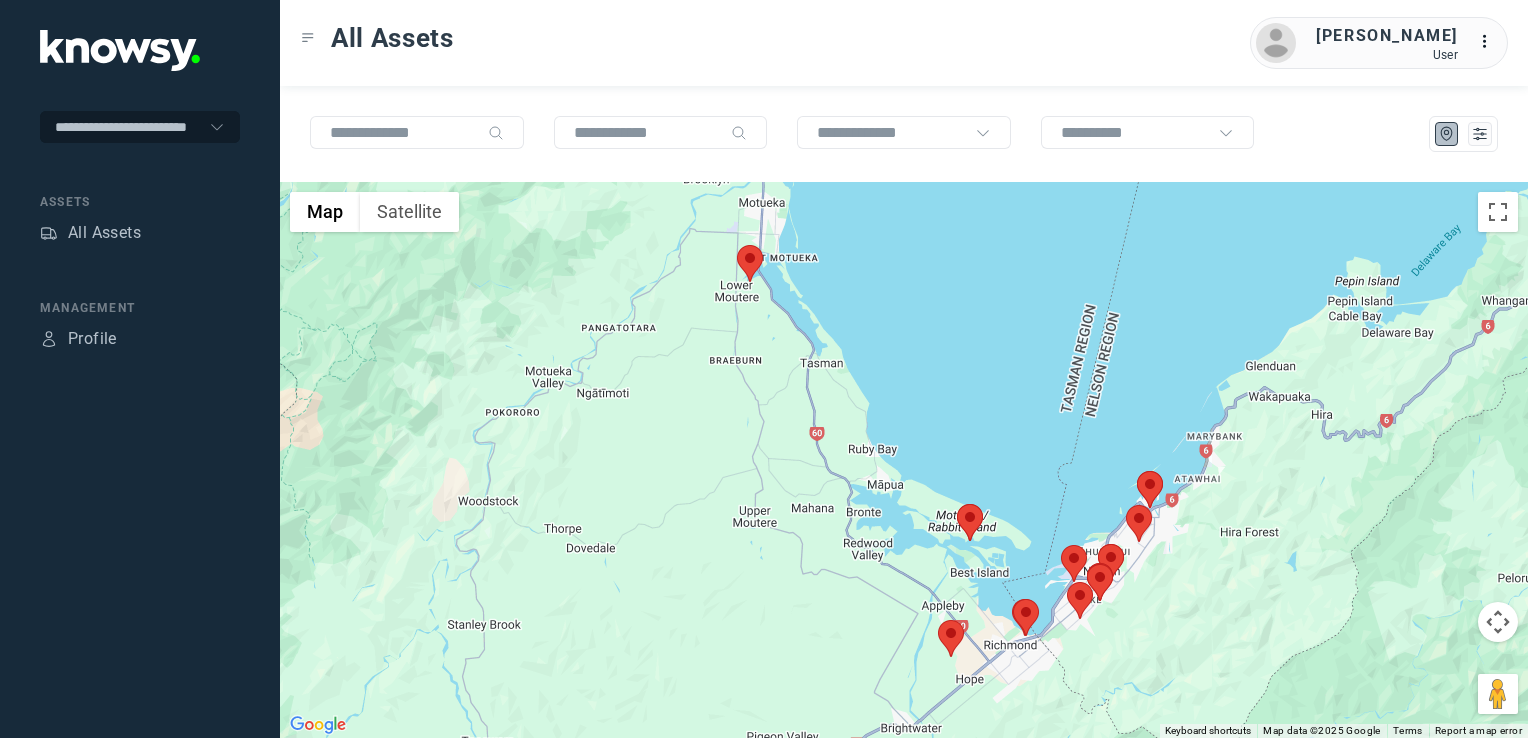 drag, startPoint x: 940, startPoint y: 552, endPoint x: 913, endPoint y: 523, distance: 39.623226 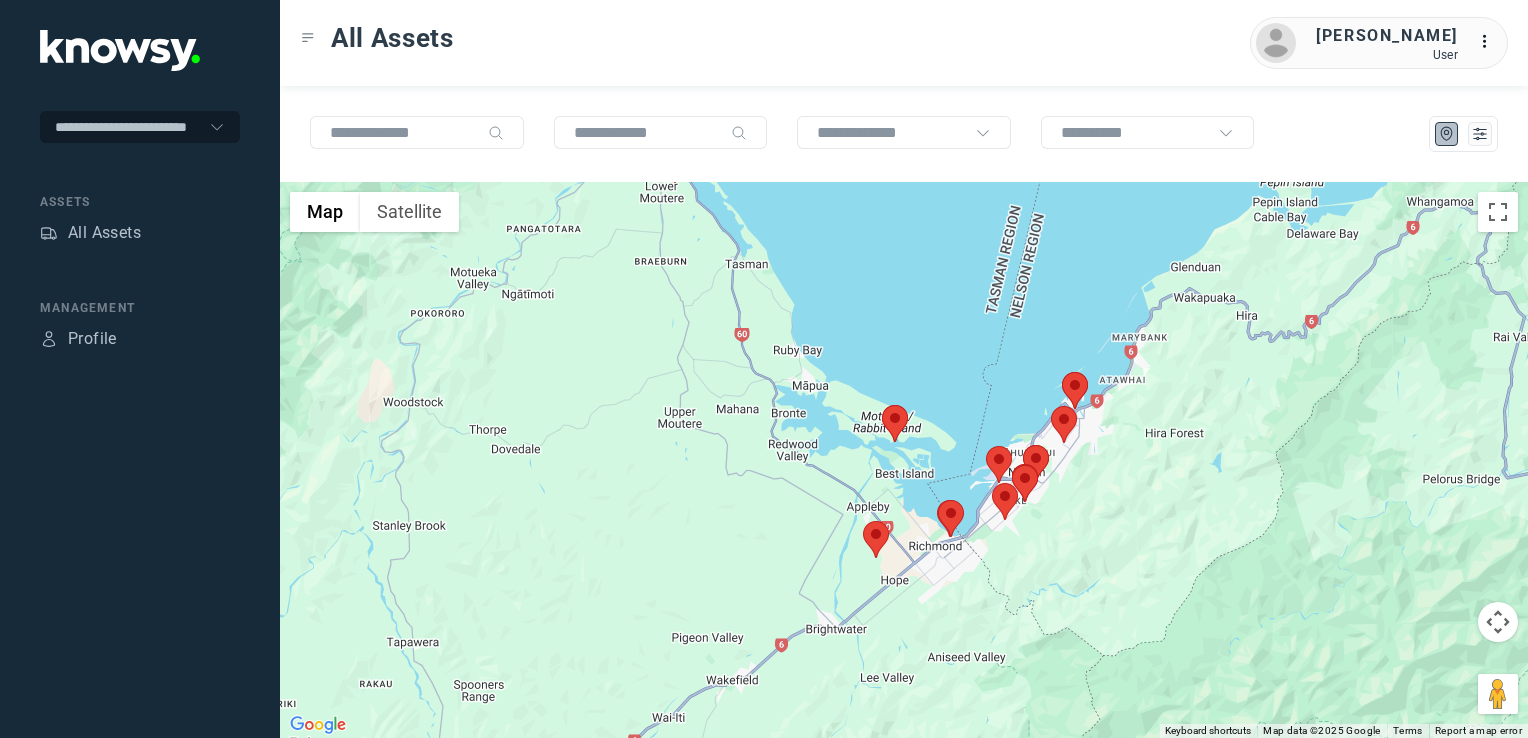 click 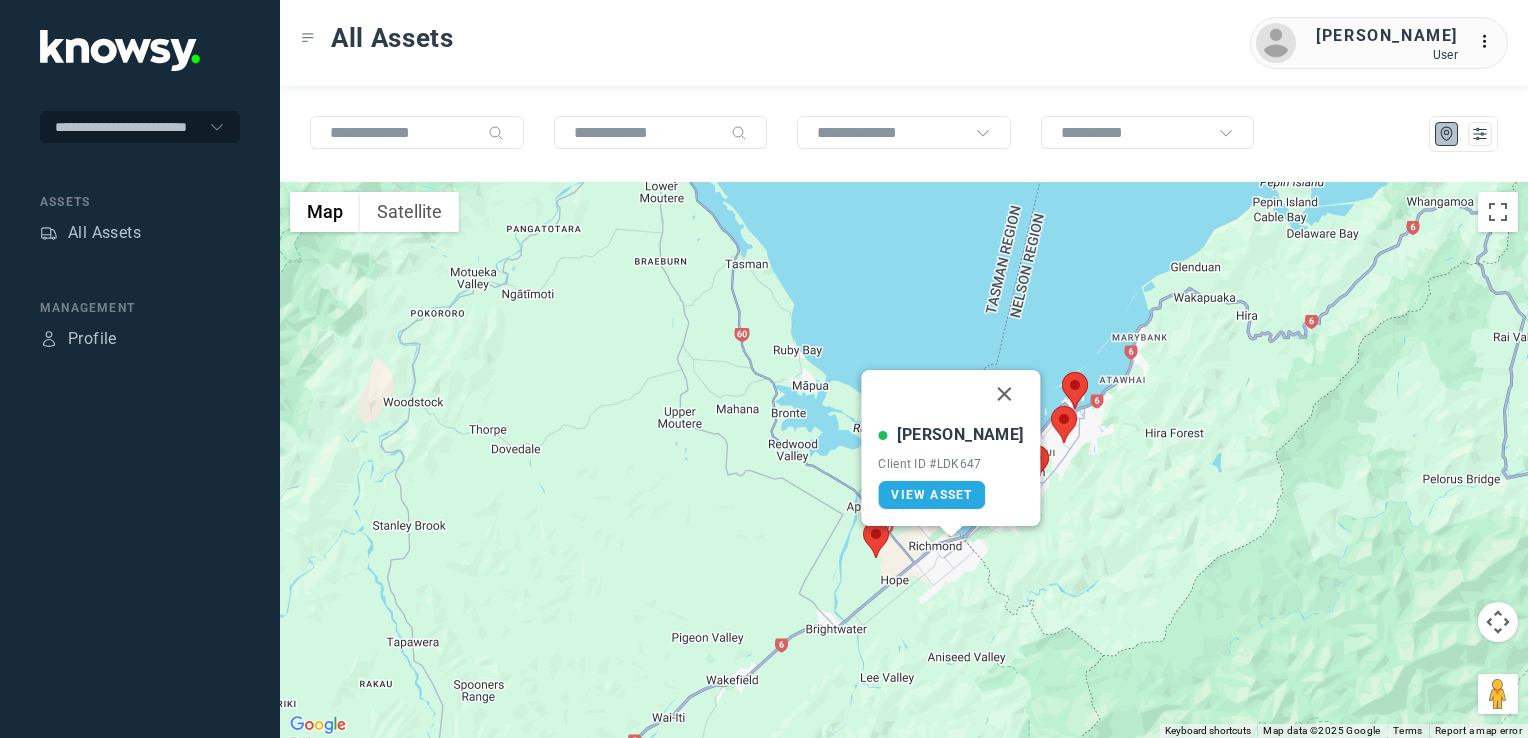 drag, startPoint x: 985, startPoint y: 394, endPoint x: 1006, endPoint y: 432, distance: 43.416588 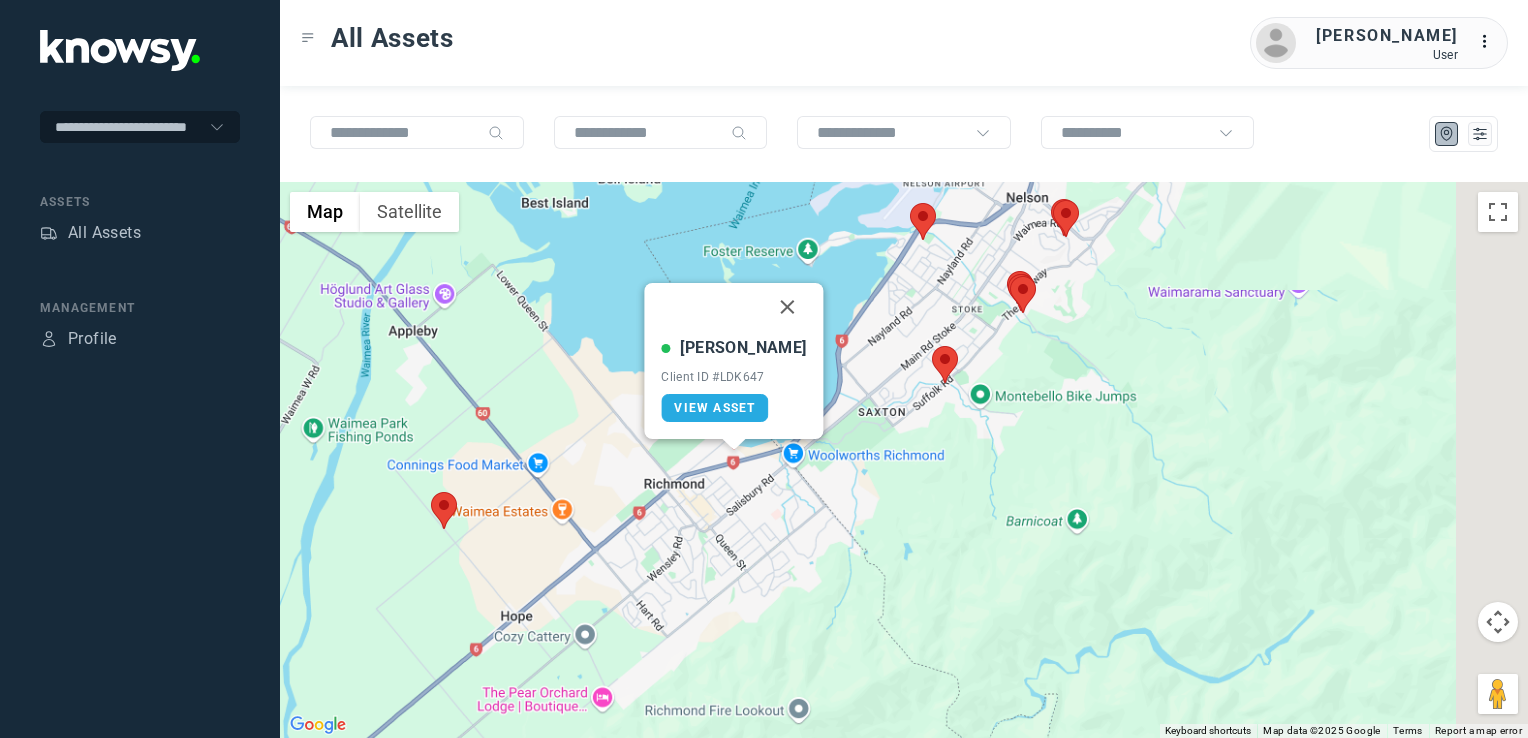 drag, startPoint x: 973, startPoint y: 394, endPoint x: 871, endPoint y: 692, distance: 314.97302 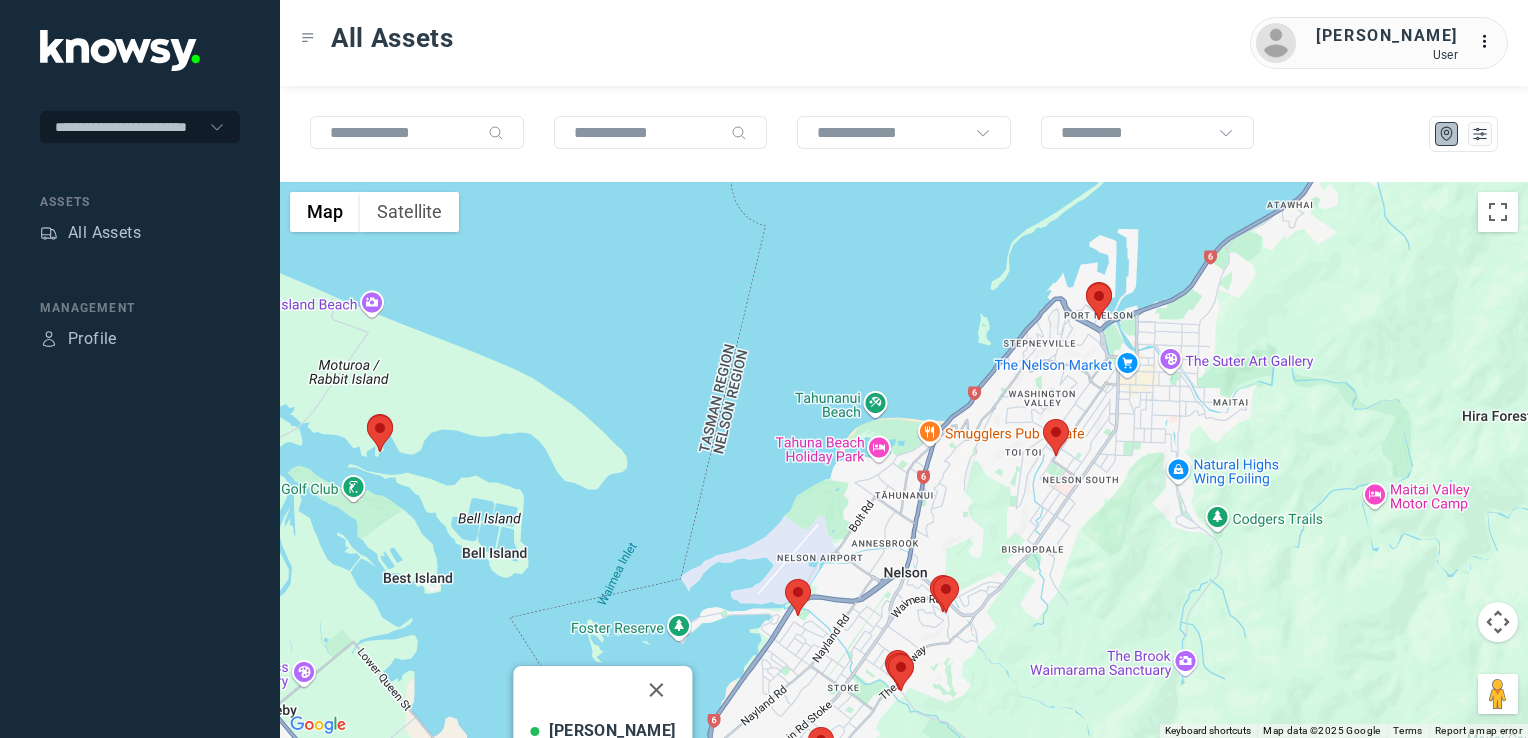 drag, startPoint x: 875, startPoint y: 615, endPoint x: 867, endPoint y: 523, distance: 92.34717 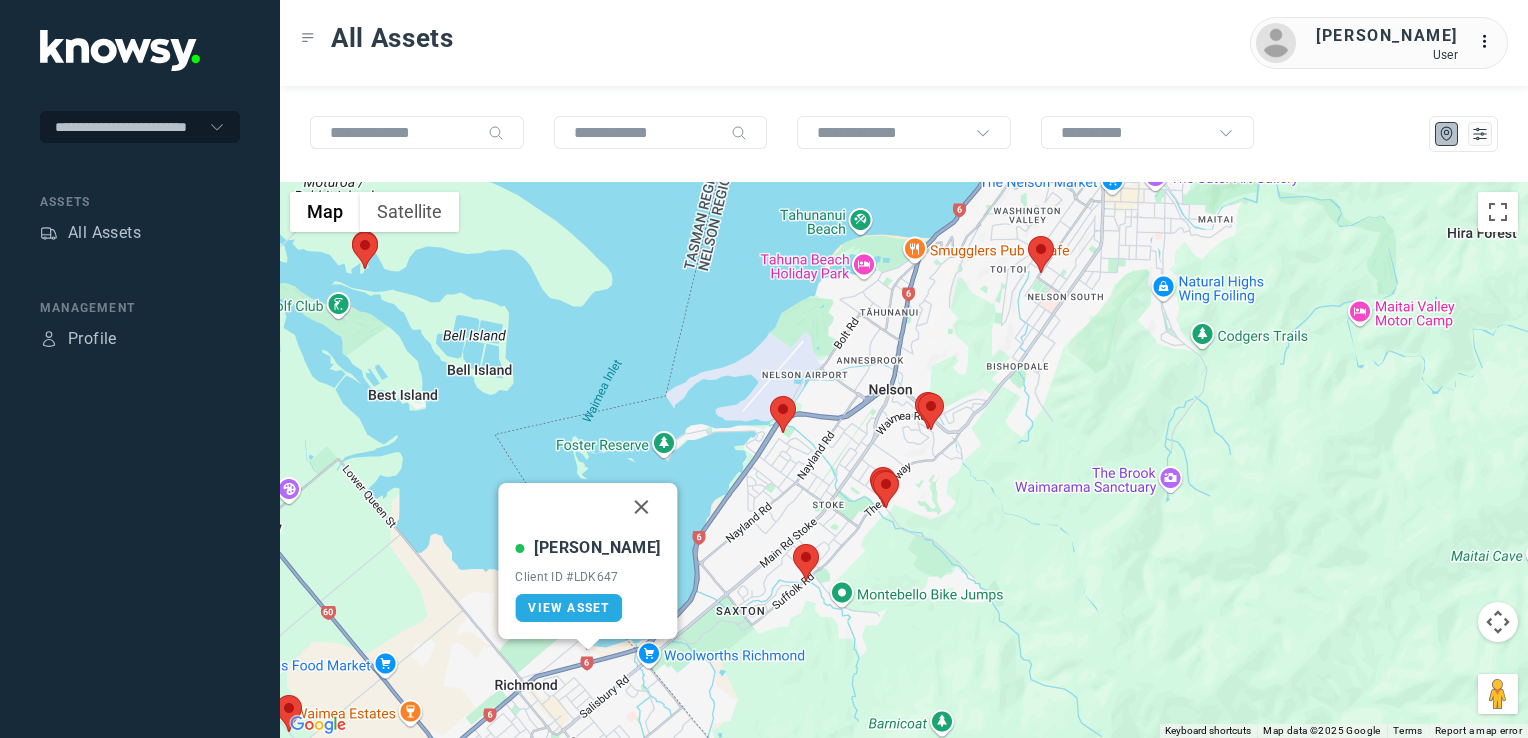click 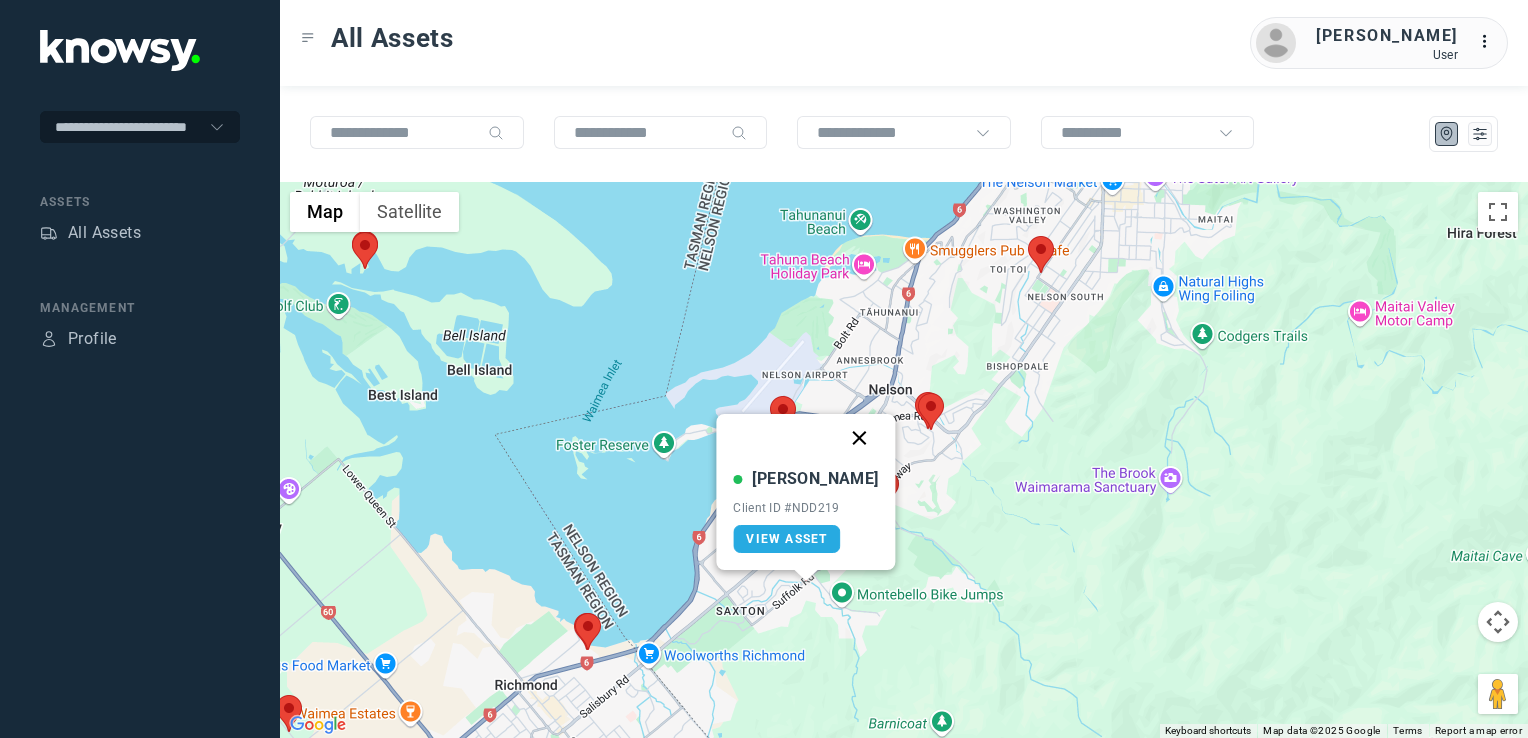 click 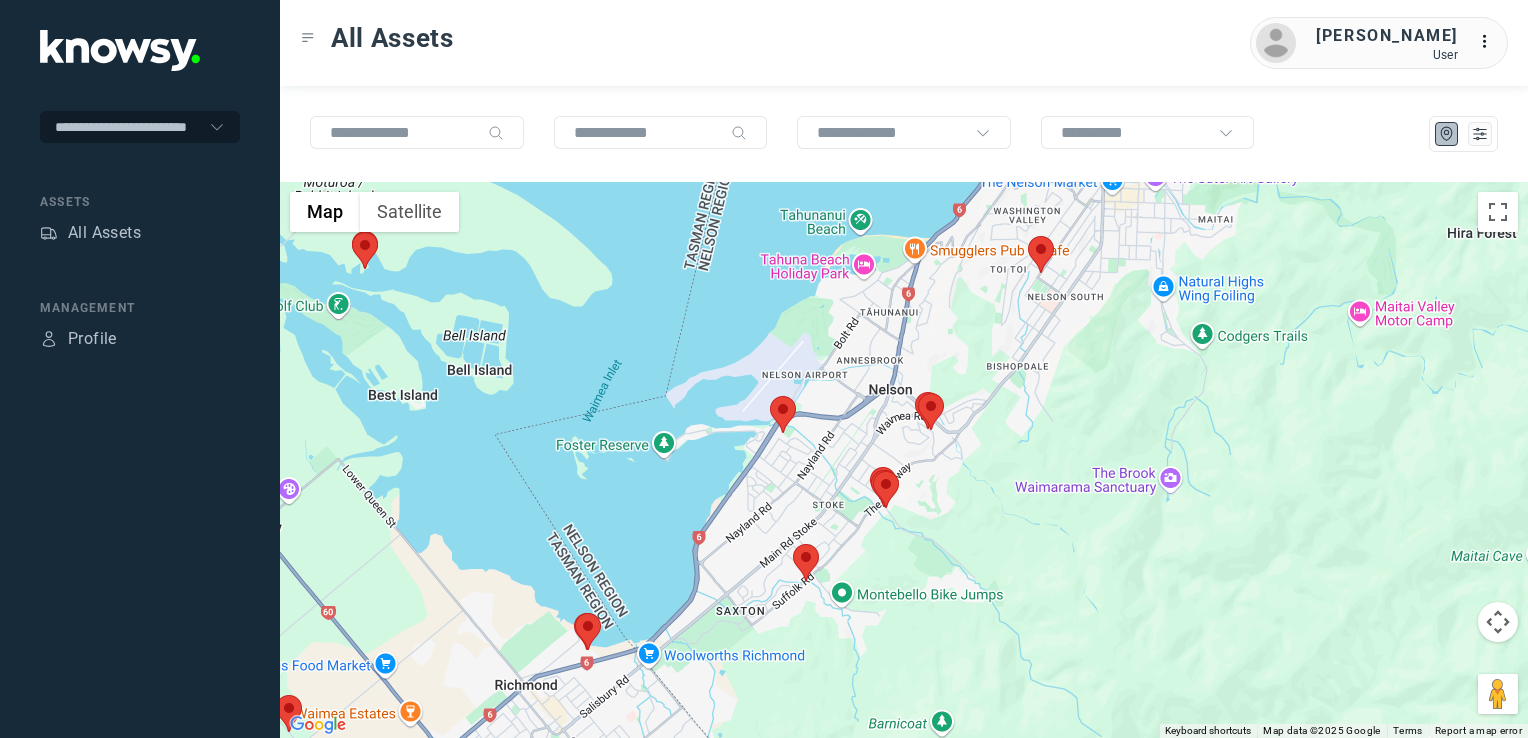 click 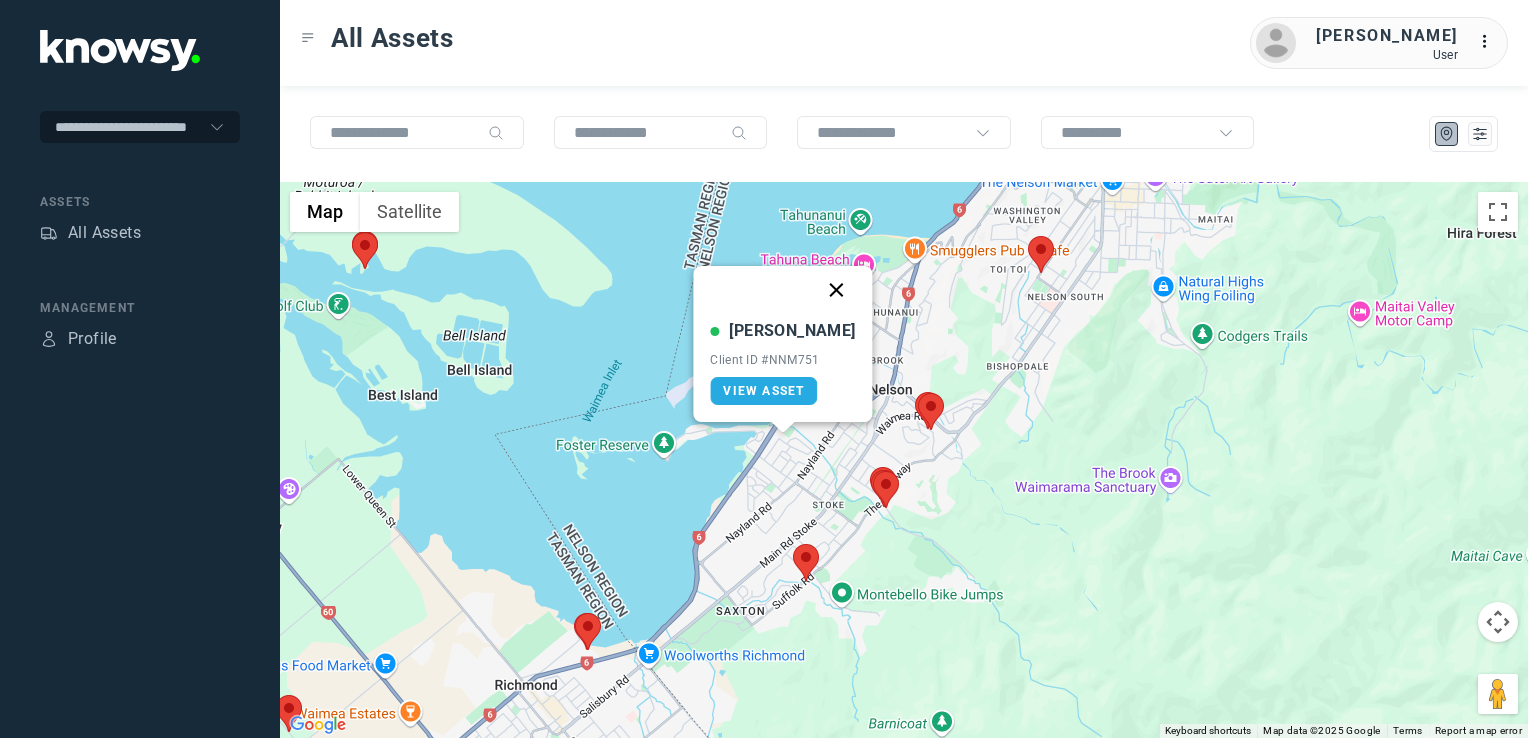 click 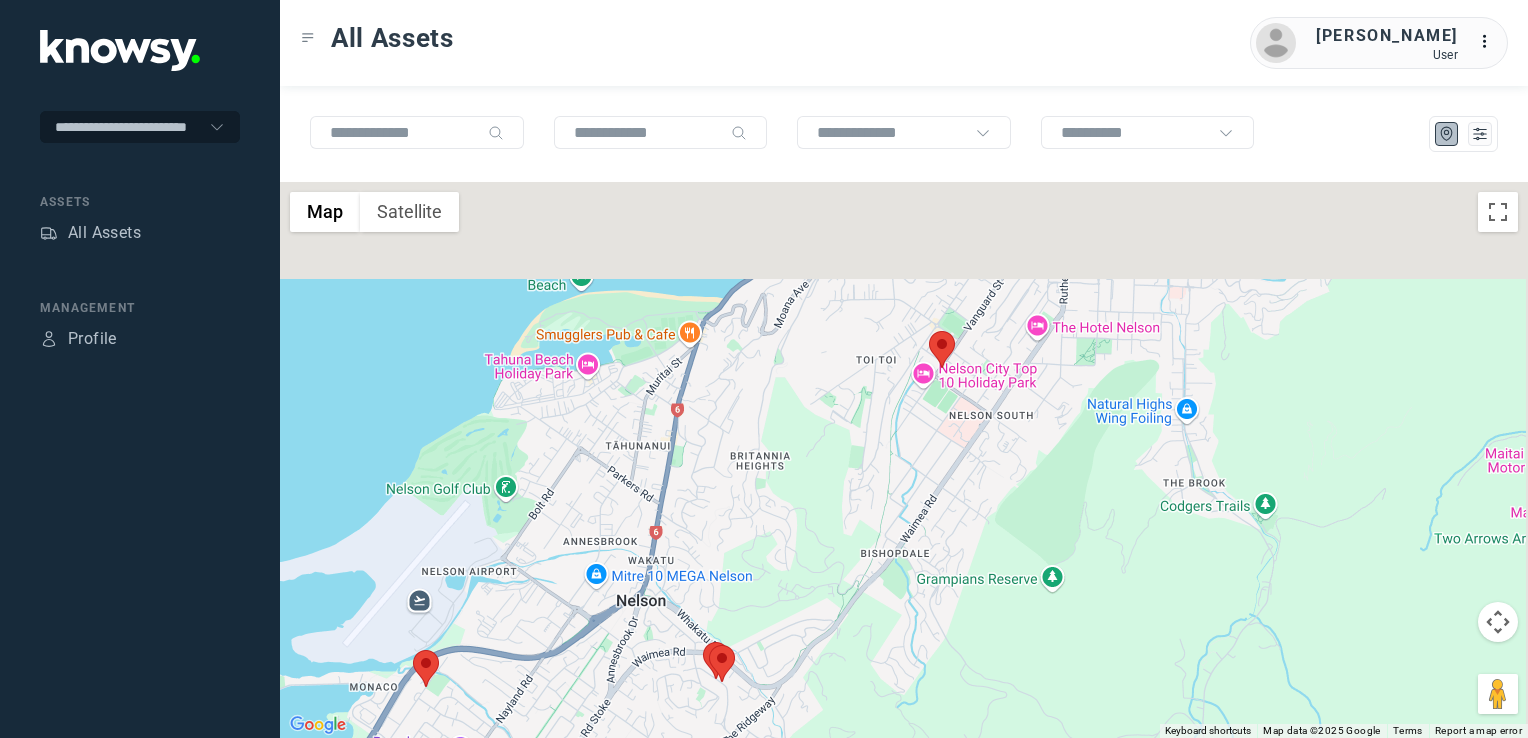 drag, startPoint x: 1037, startPoint y: 331, endPoint x: 977, endPoint y: 469, distance: 150.47923 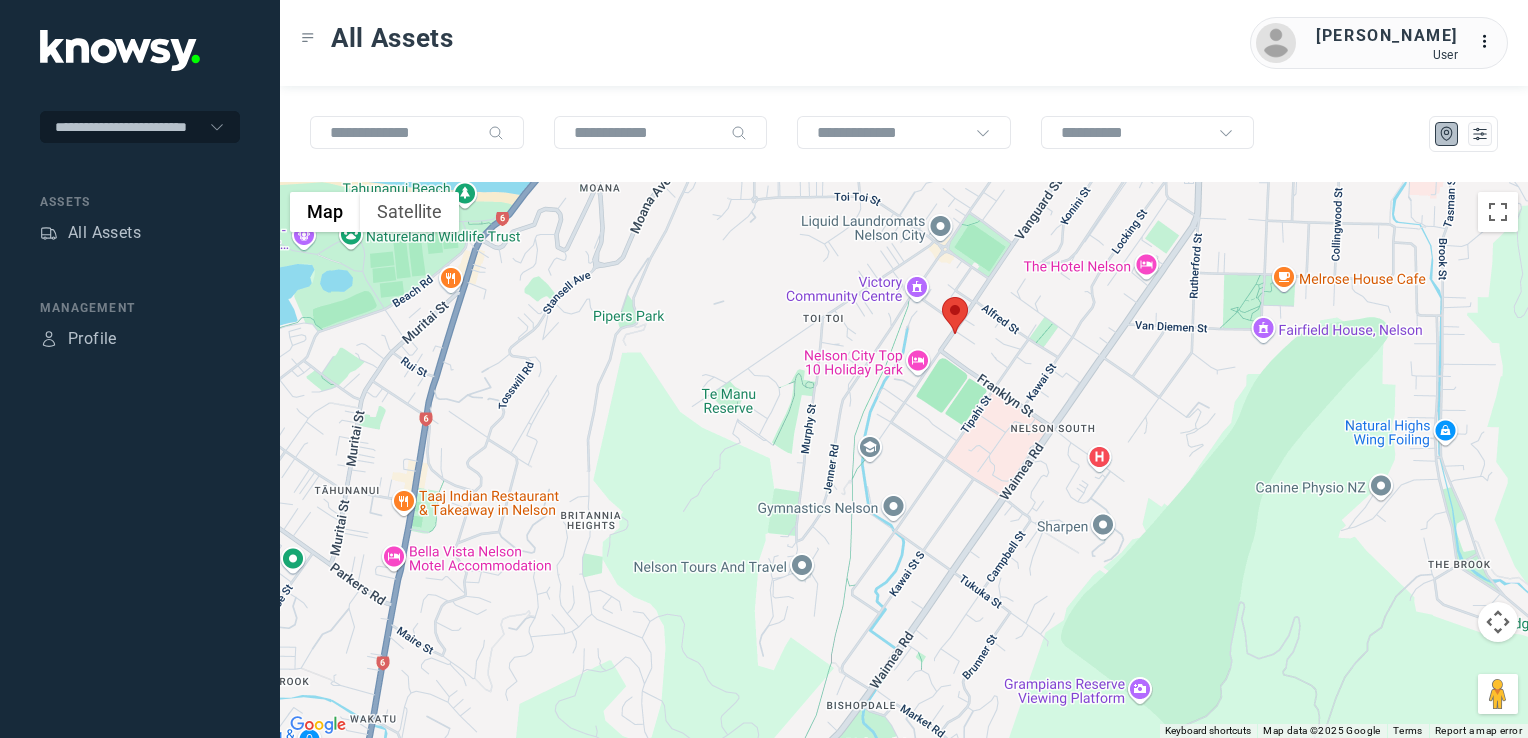click 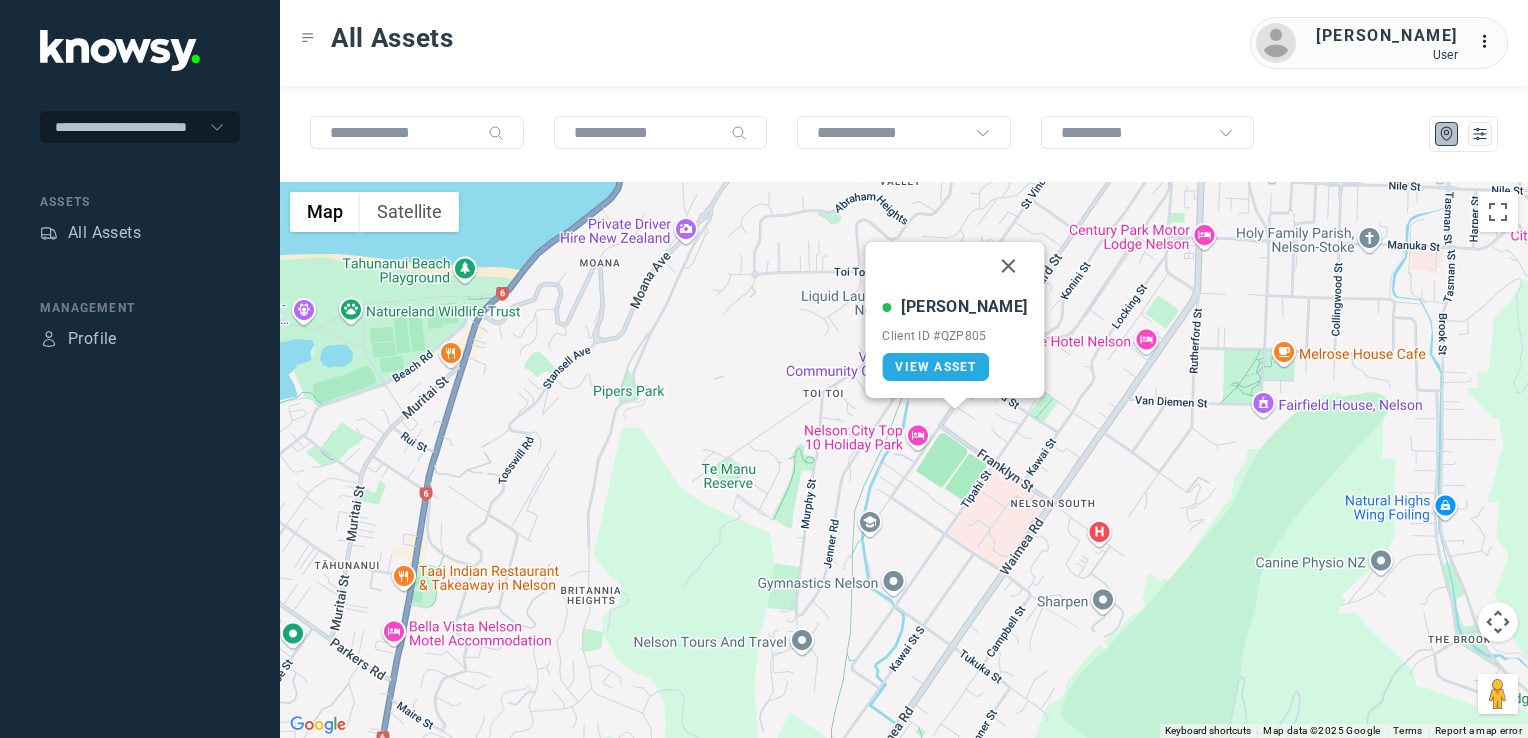 drag, startPoint x: 980, startPoint y: 260, endPoint x: 978, endPoint y: 345, distance: 85.02353 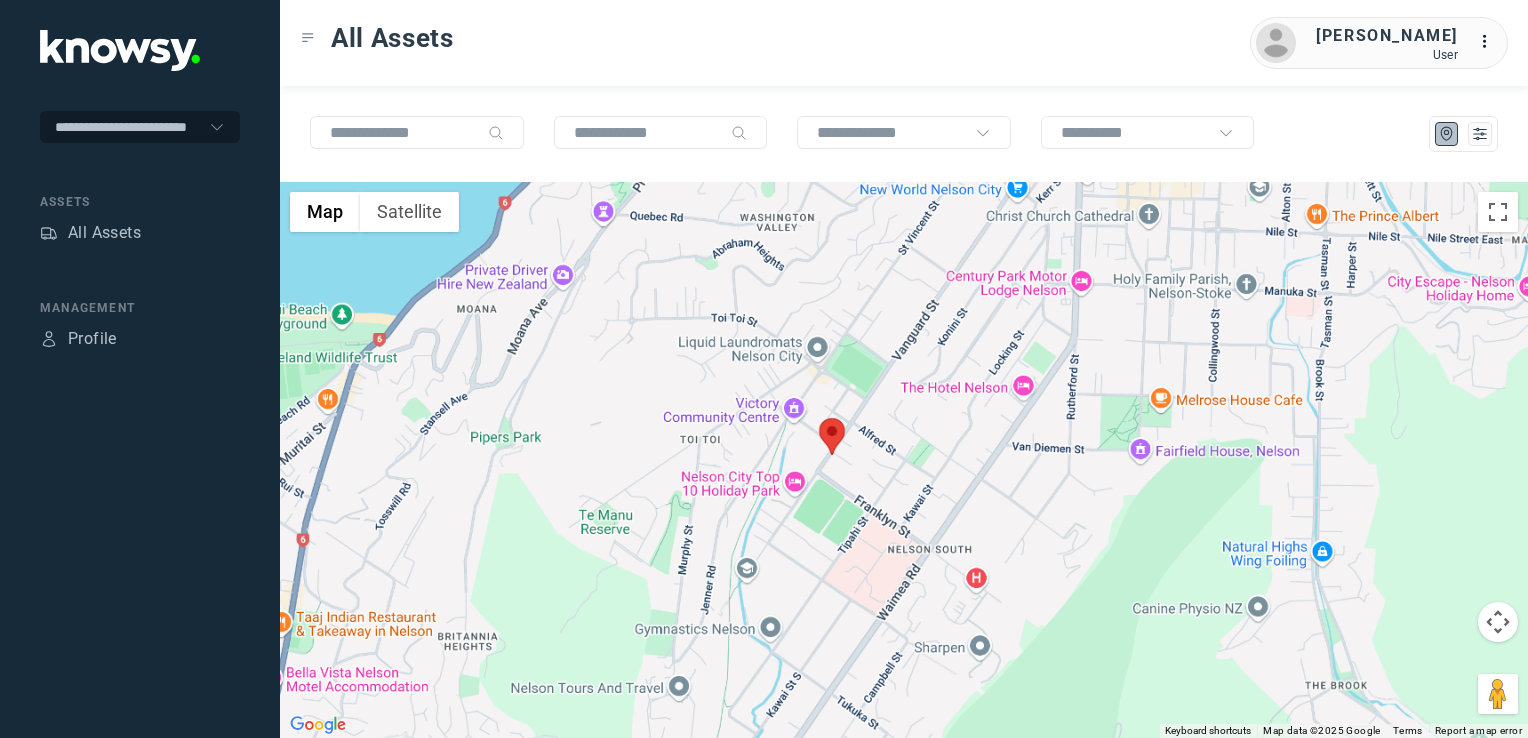 drag, startPoint x: 692, startPoint y: 567, endPoint x: 692, endPoint y: 485, distance: 82 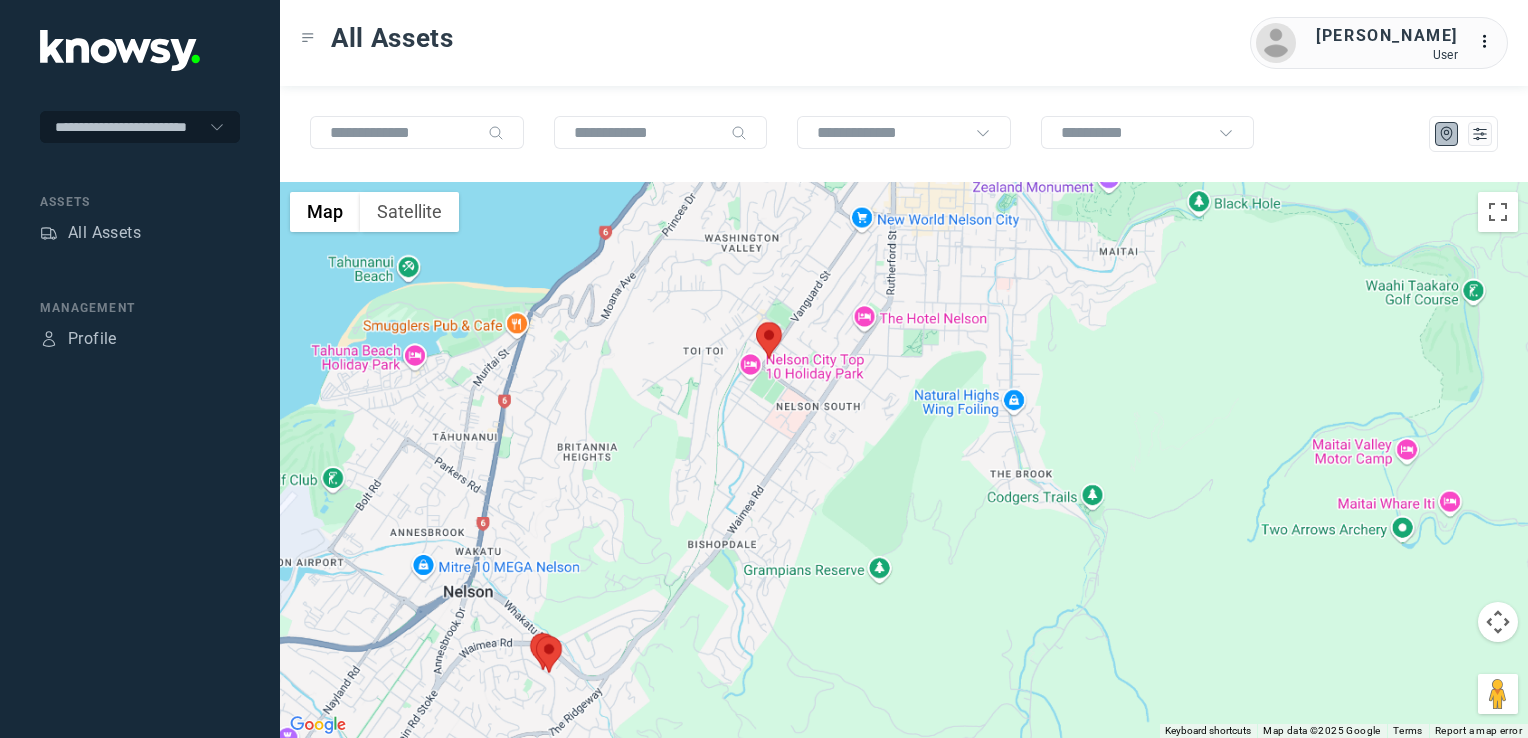 drag, startPoint x: 688, startPoint y: 590, endPoint x: 688, endPoint y: 530, distance: 60 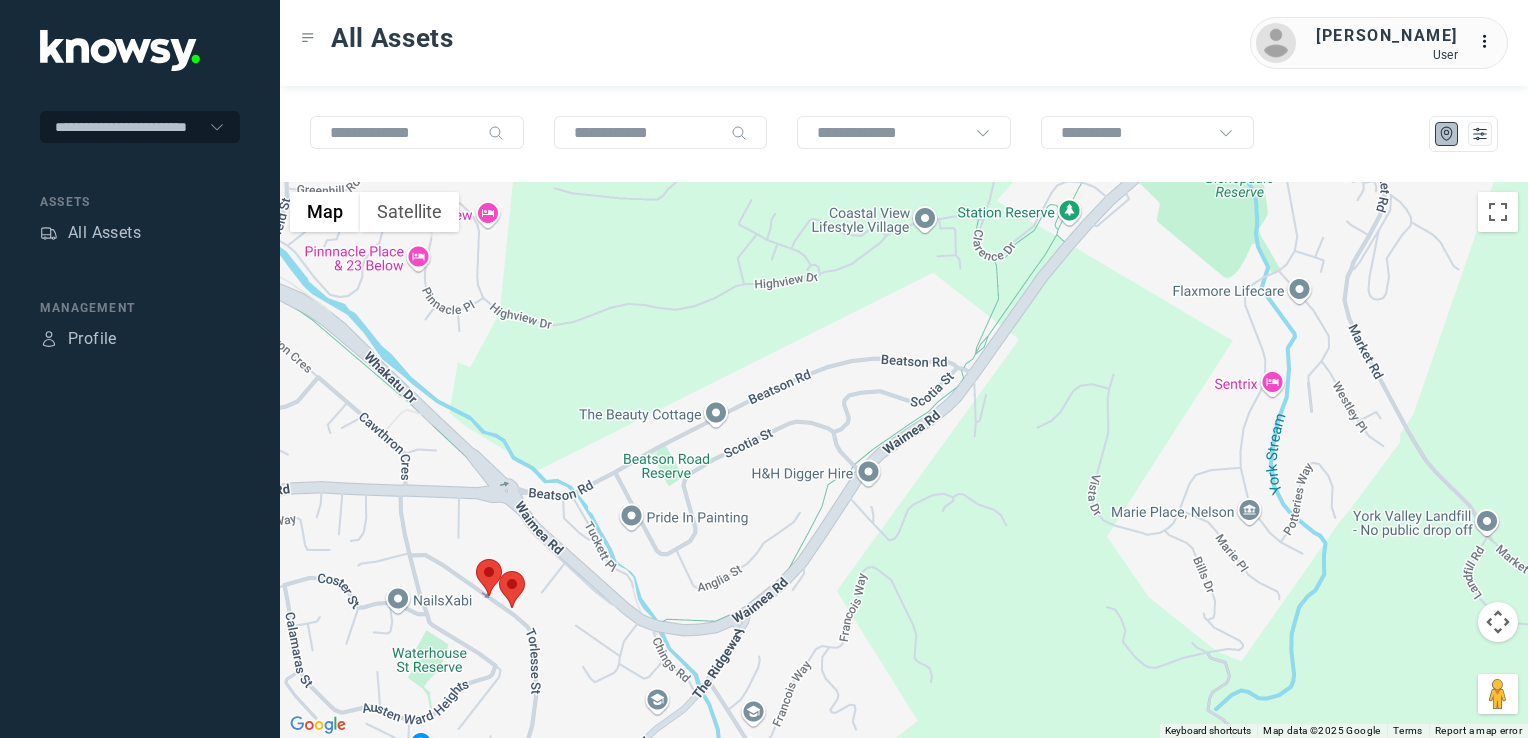 click 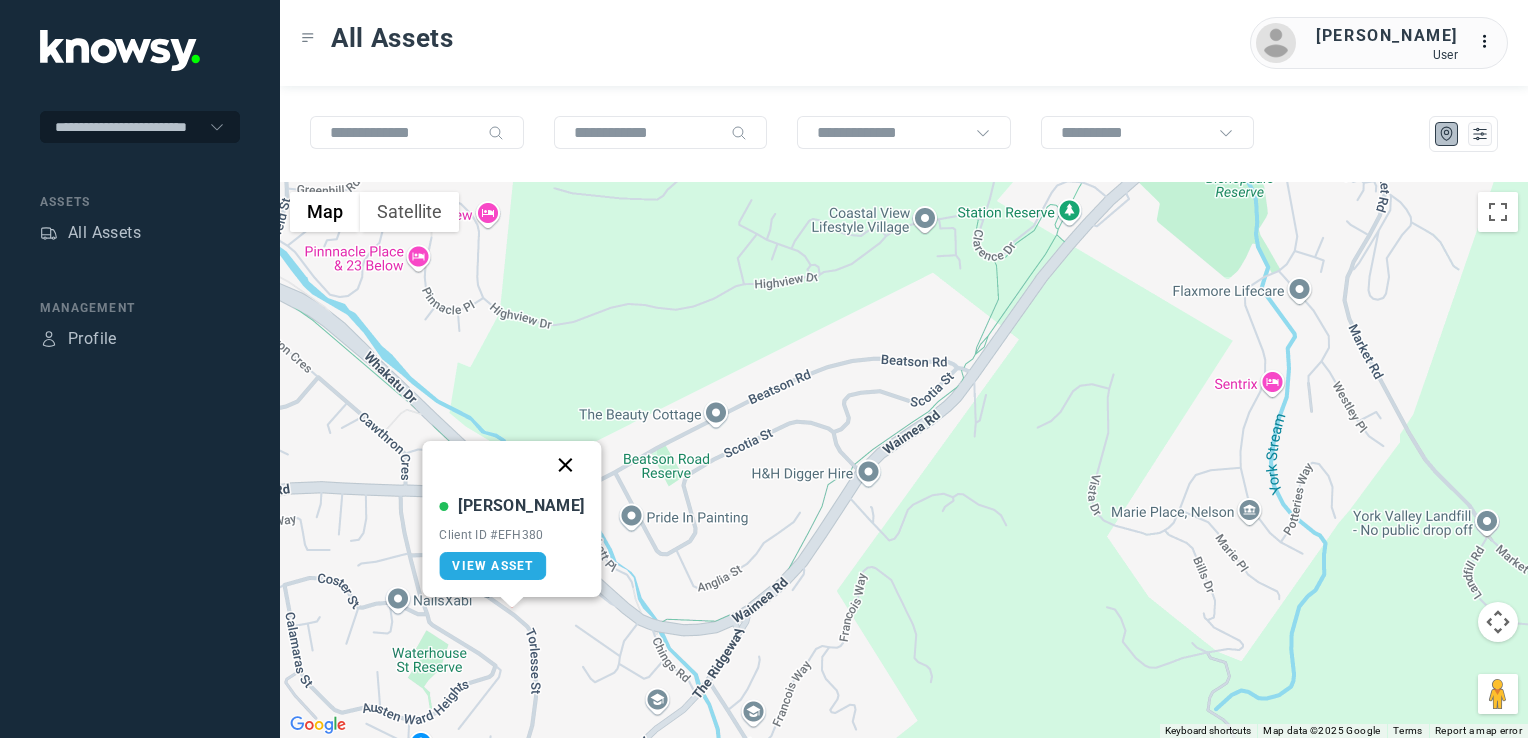 click 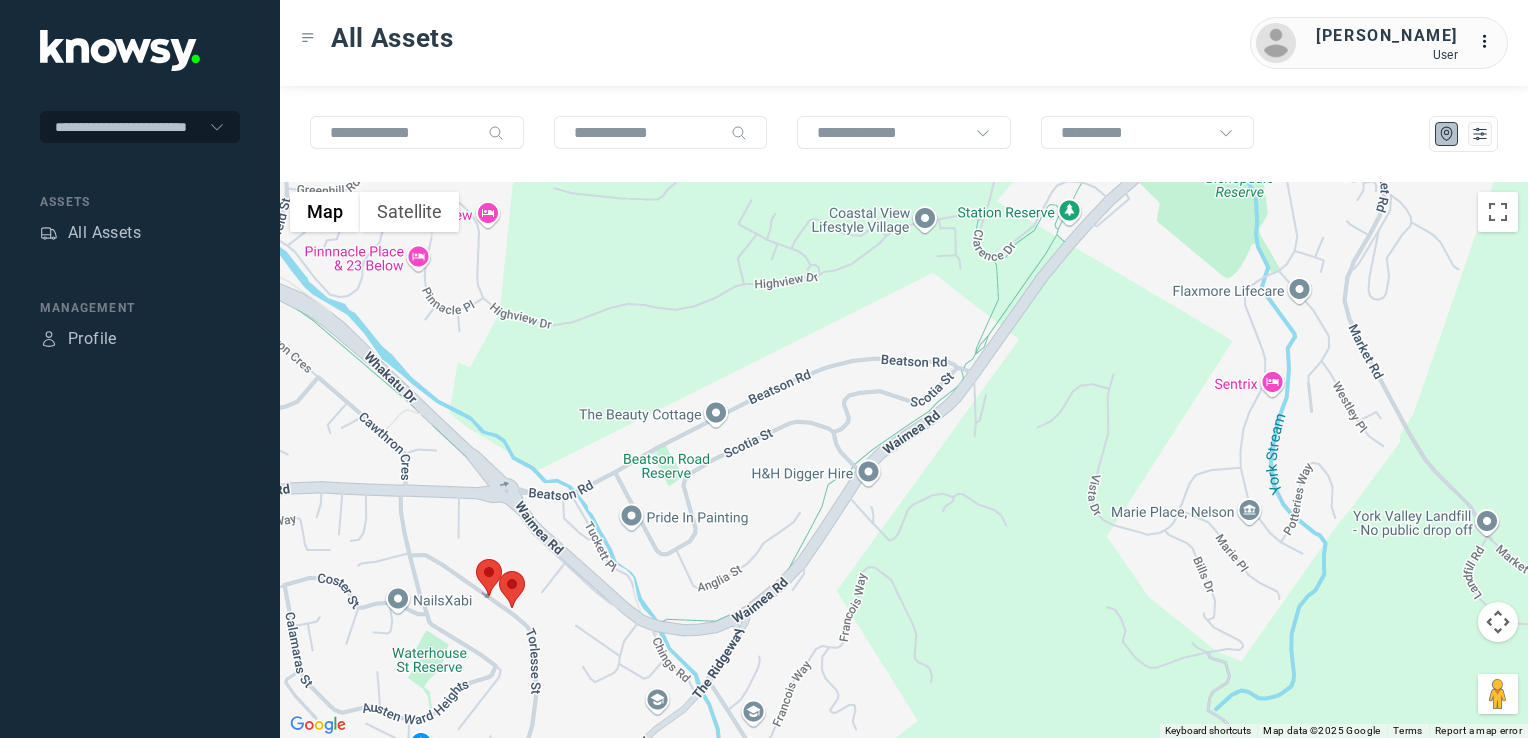 click 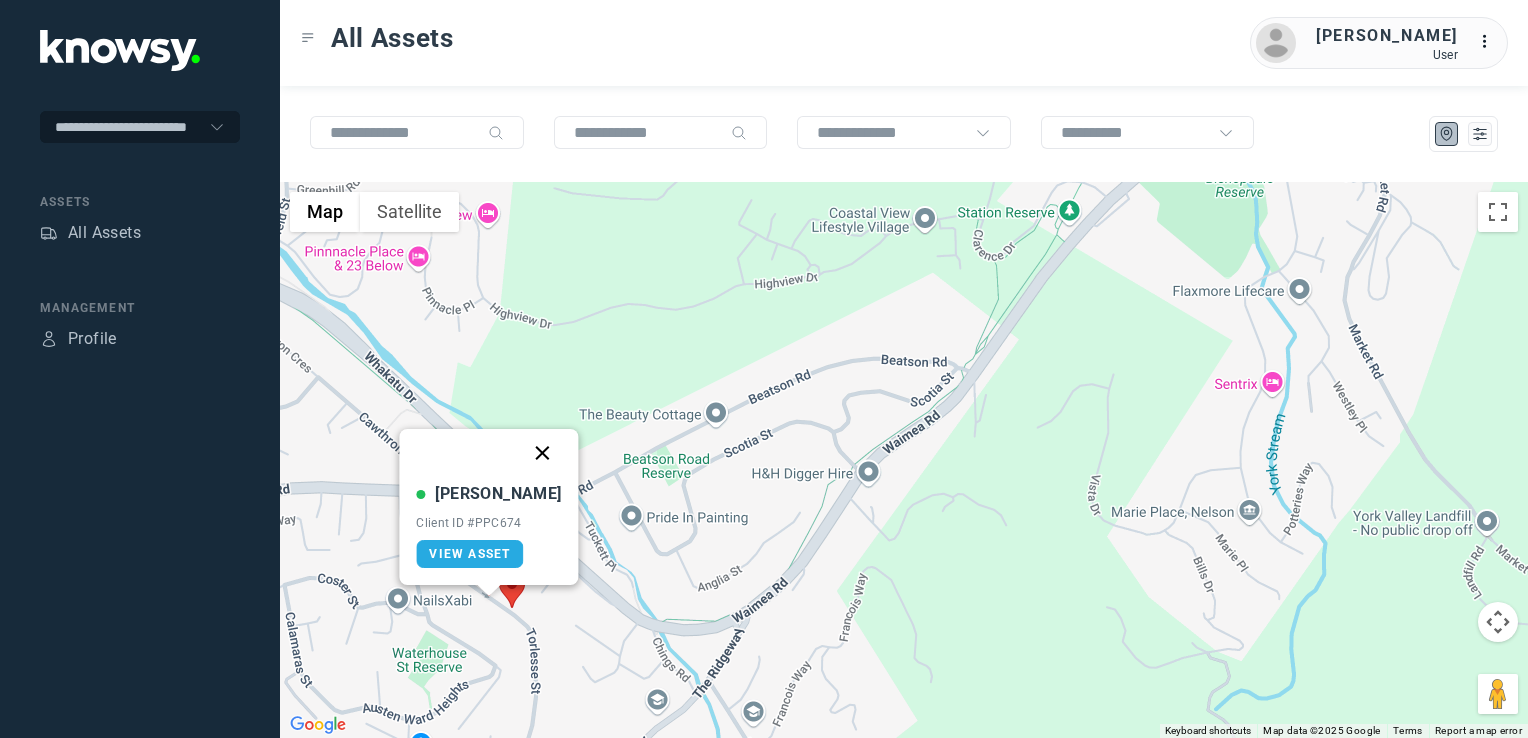 click 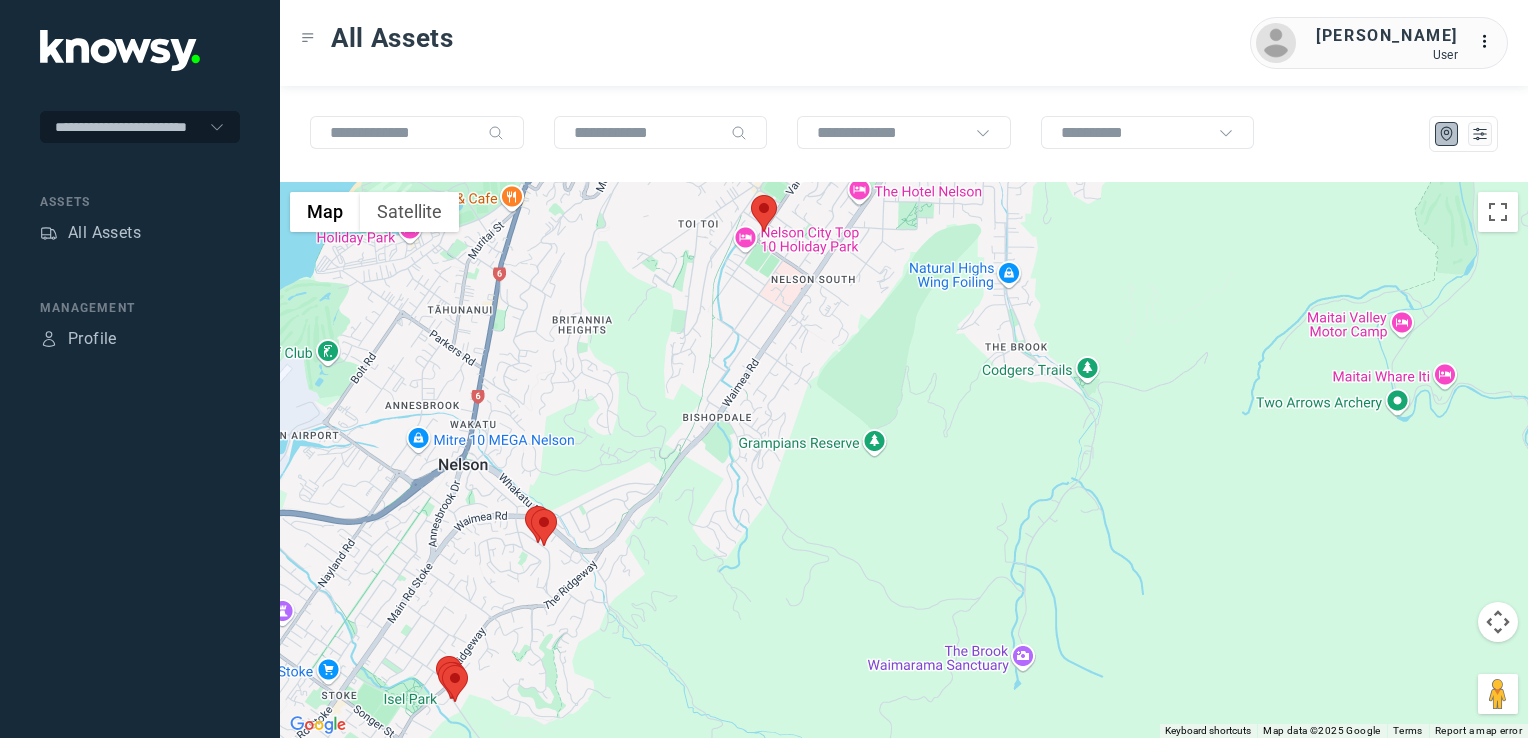 drag, startPoint x: 784, startPoint y: 366, endPoint x: 691, endPoint y: 534, distance: 192.02344 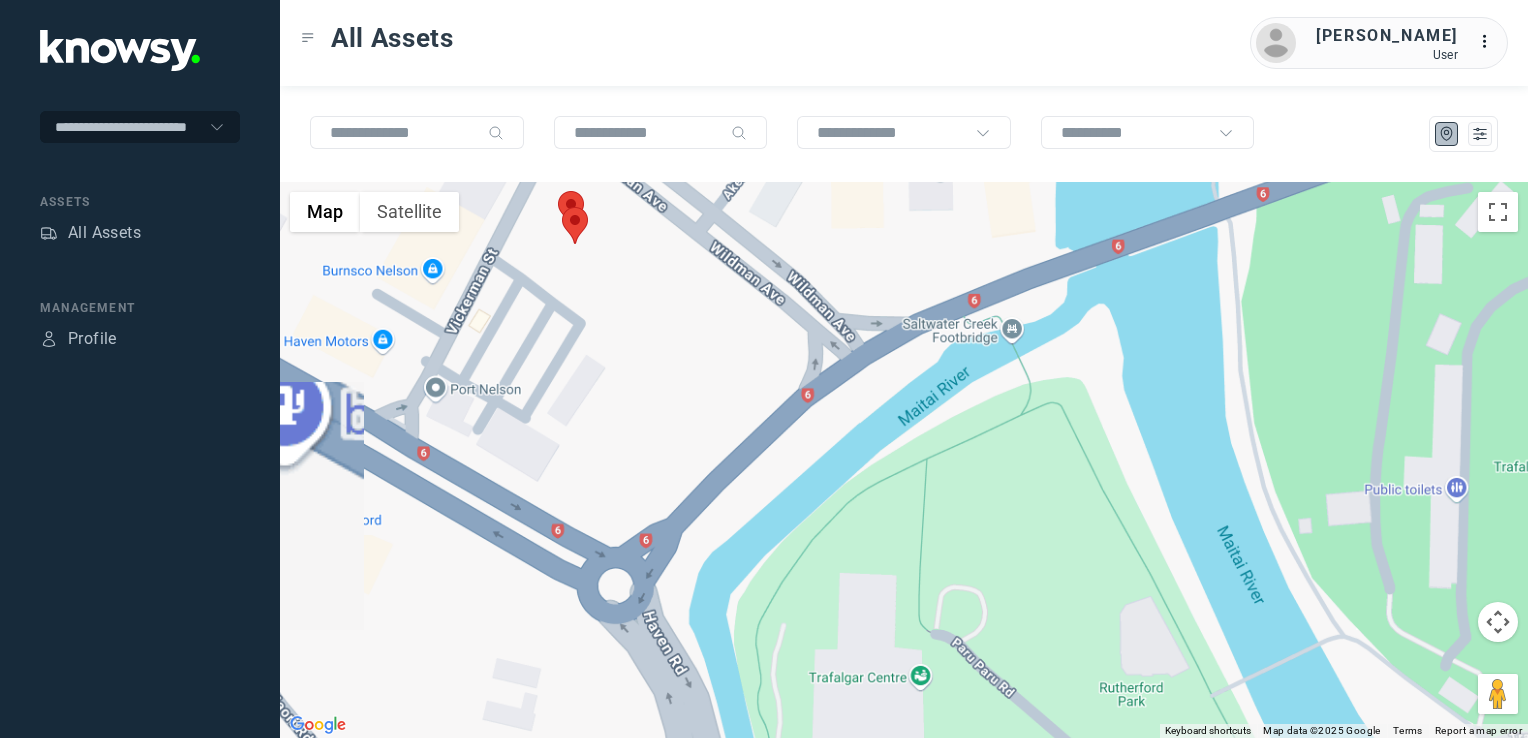 drag, startPoint x: 631, startPoint y: 273, endPoint x: 644, endPoint y: 333, distance: 61.39218 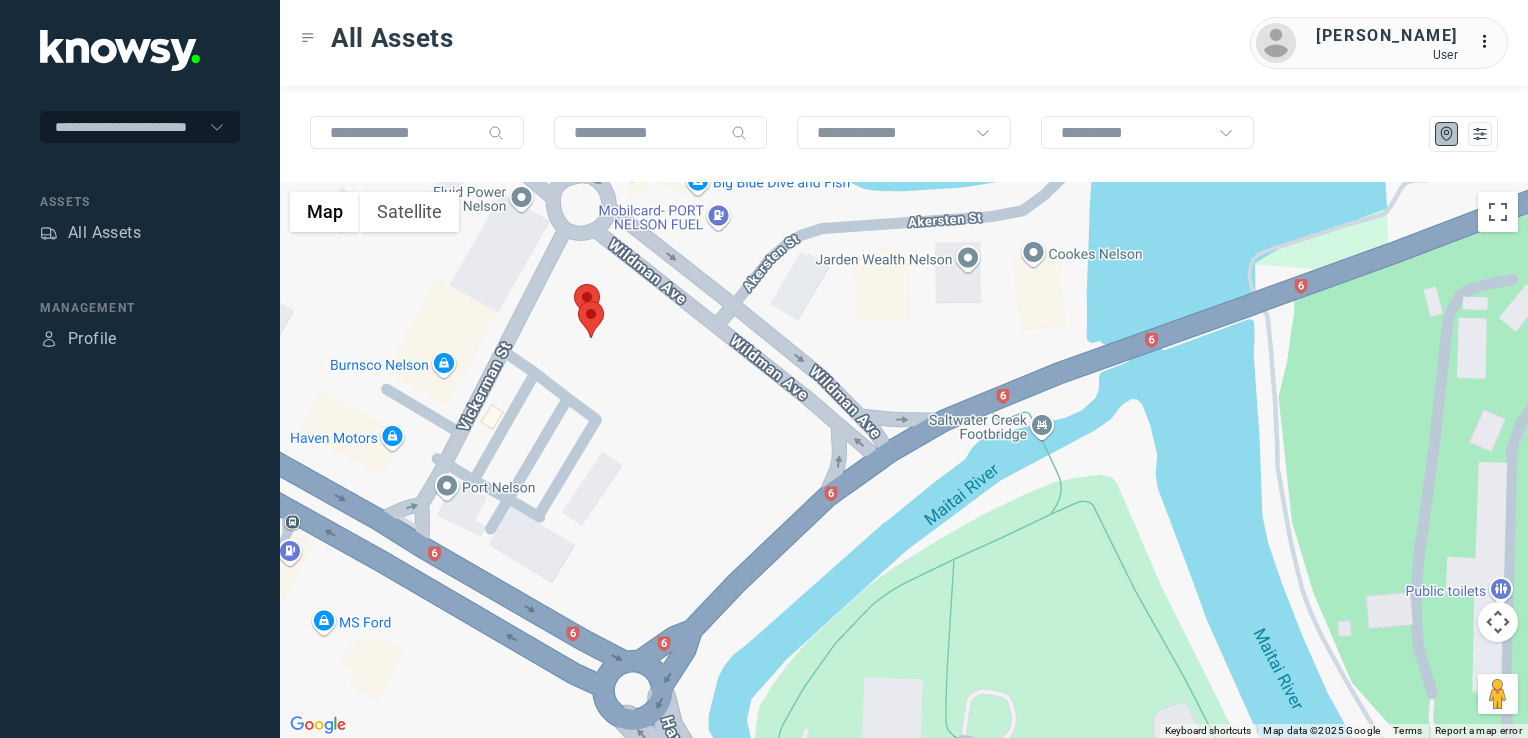 click 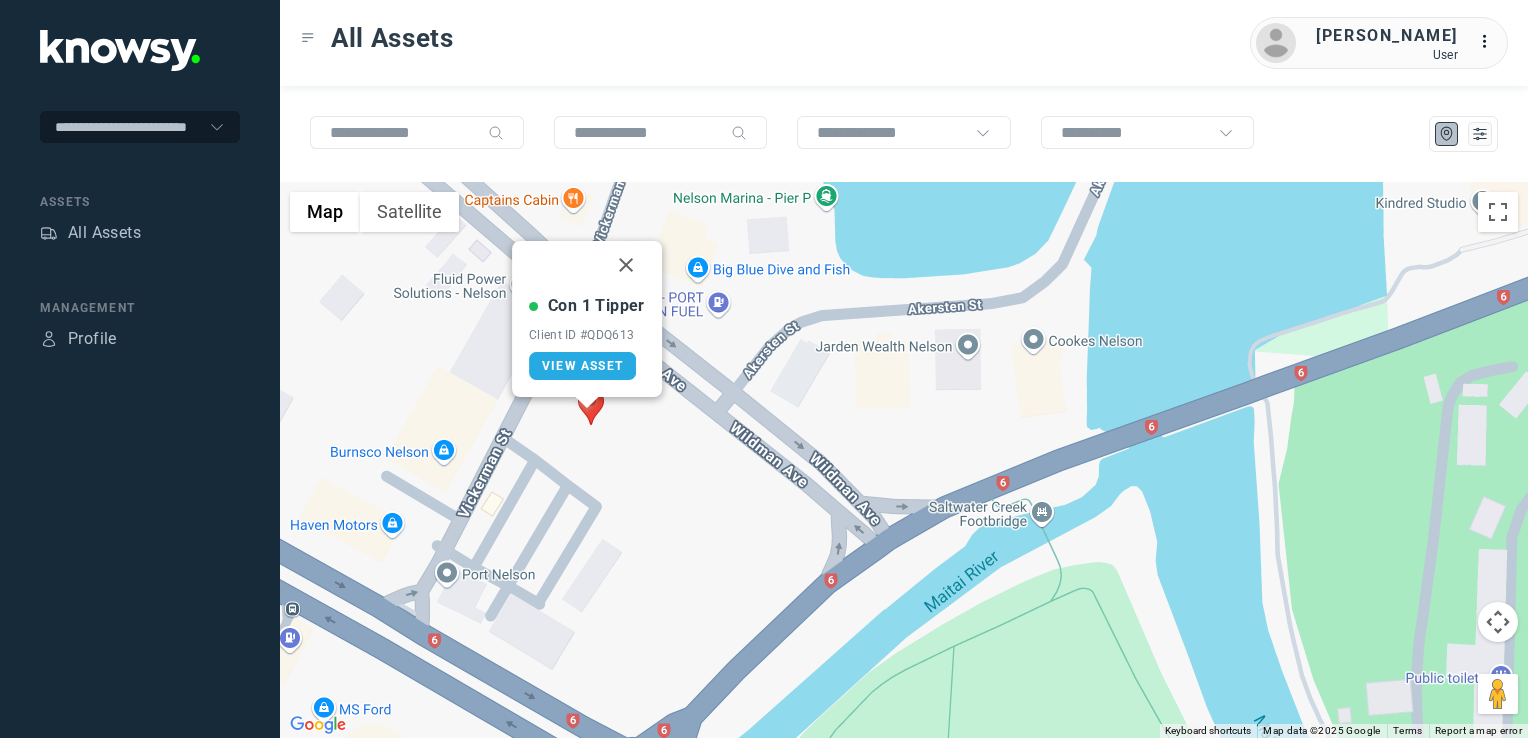 drag, startPoint x: 632, startPoint y: 265, endPoint x: 618, endPoint y: 298, distance: 35.846897 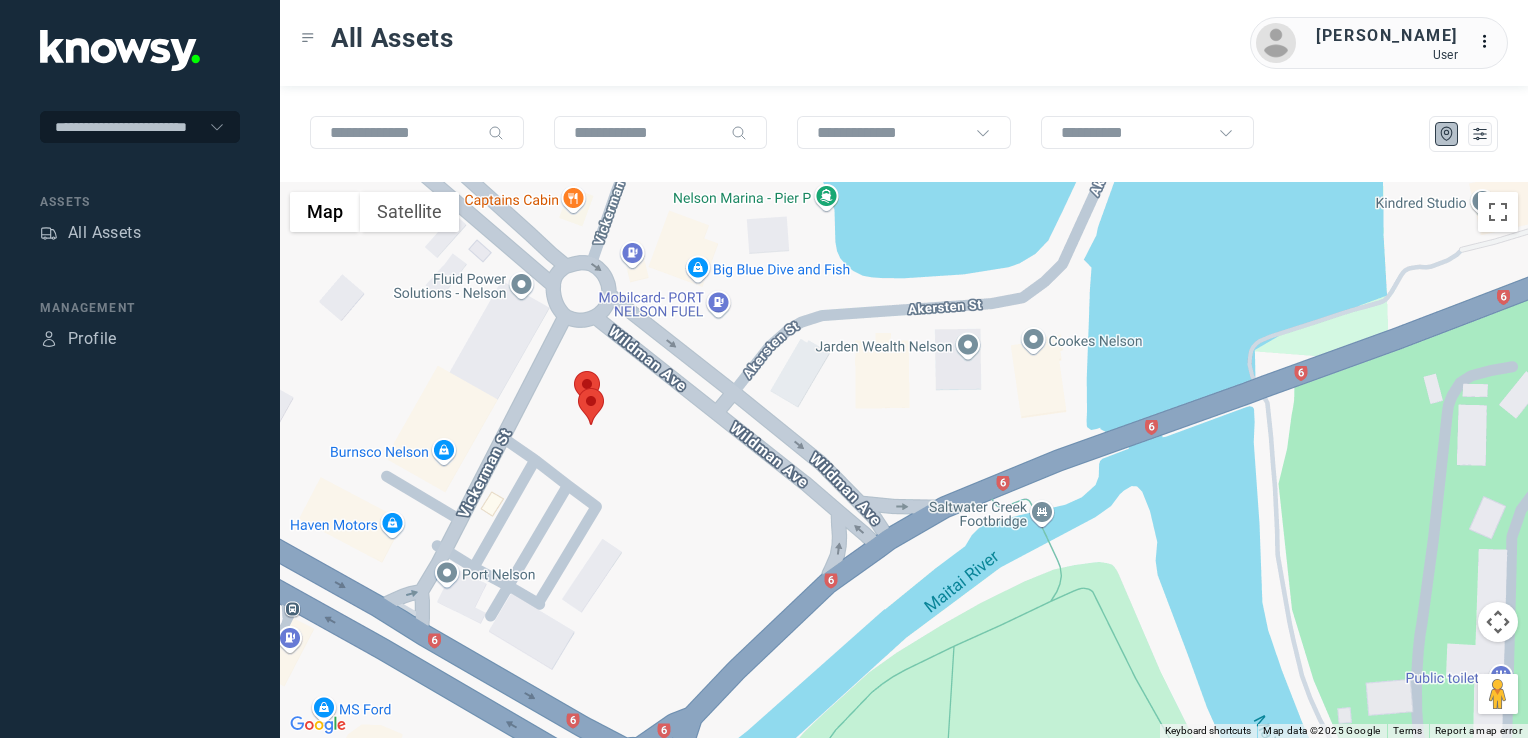 click 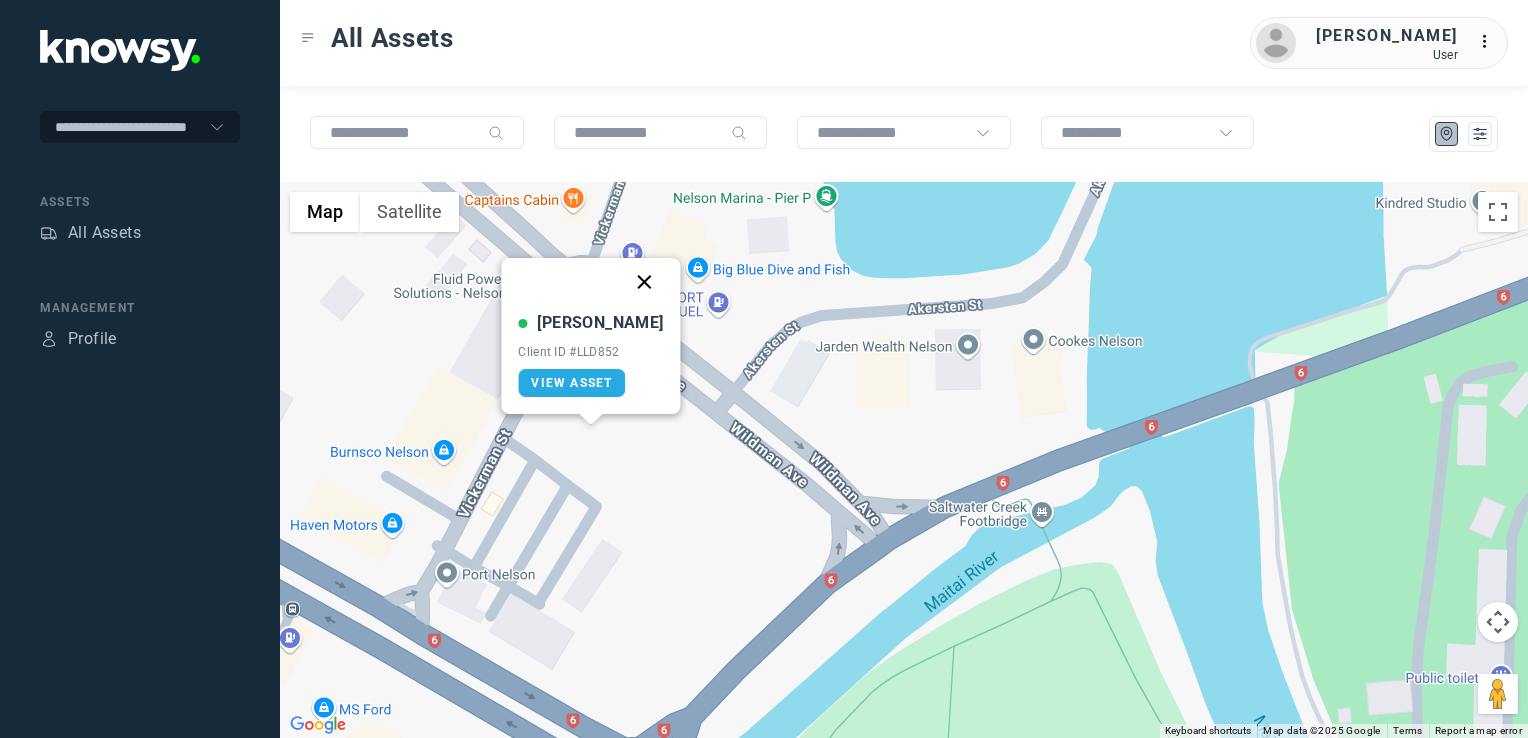 click 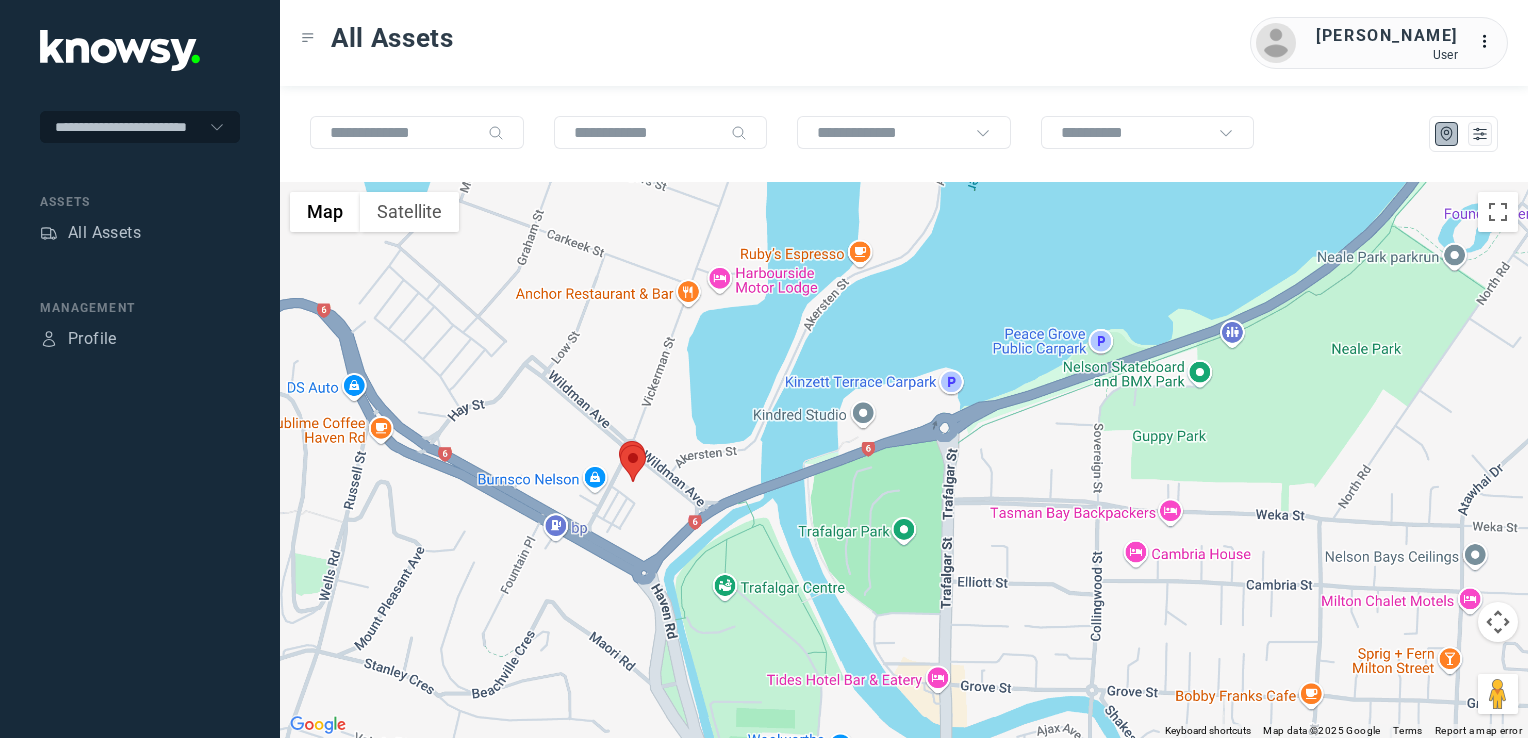 drag, startPoint x: 625, startPoint y: 544, endPoint x: 647, endPoint y: 385, distance: 160.5148 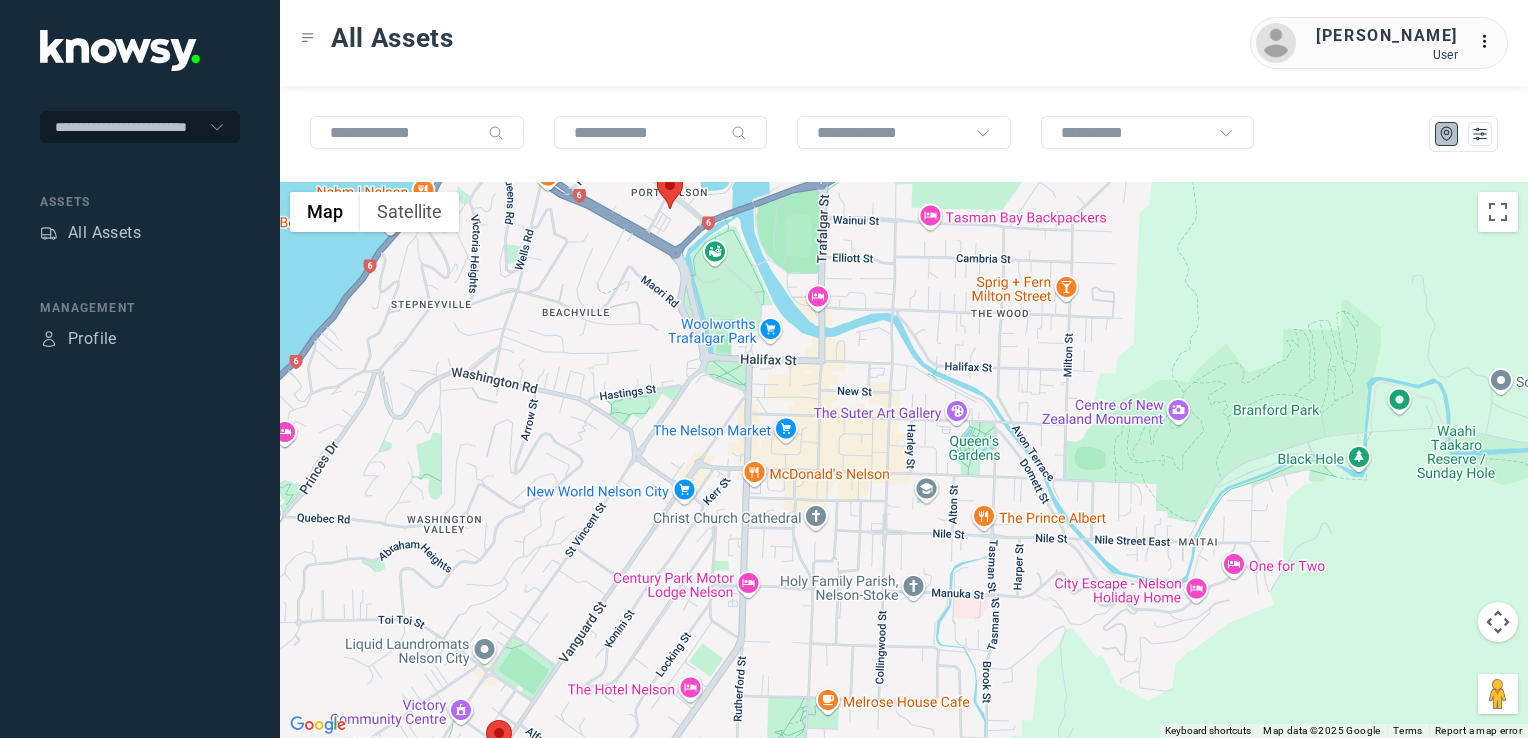 drag, startPoint x: 580, startPoint y: 499, endPoint x: 630, endPoint y: 432, distance: 83.60024 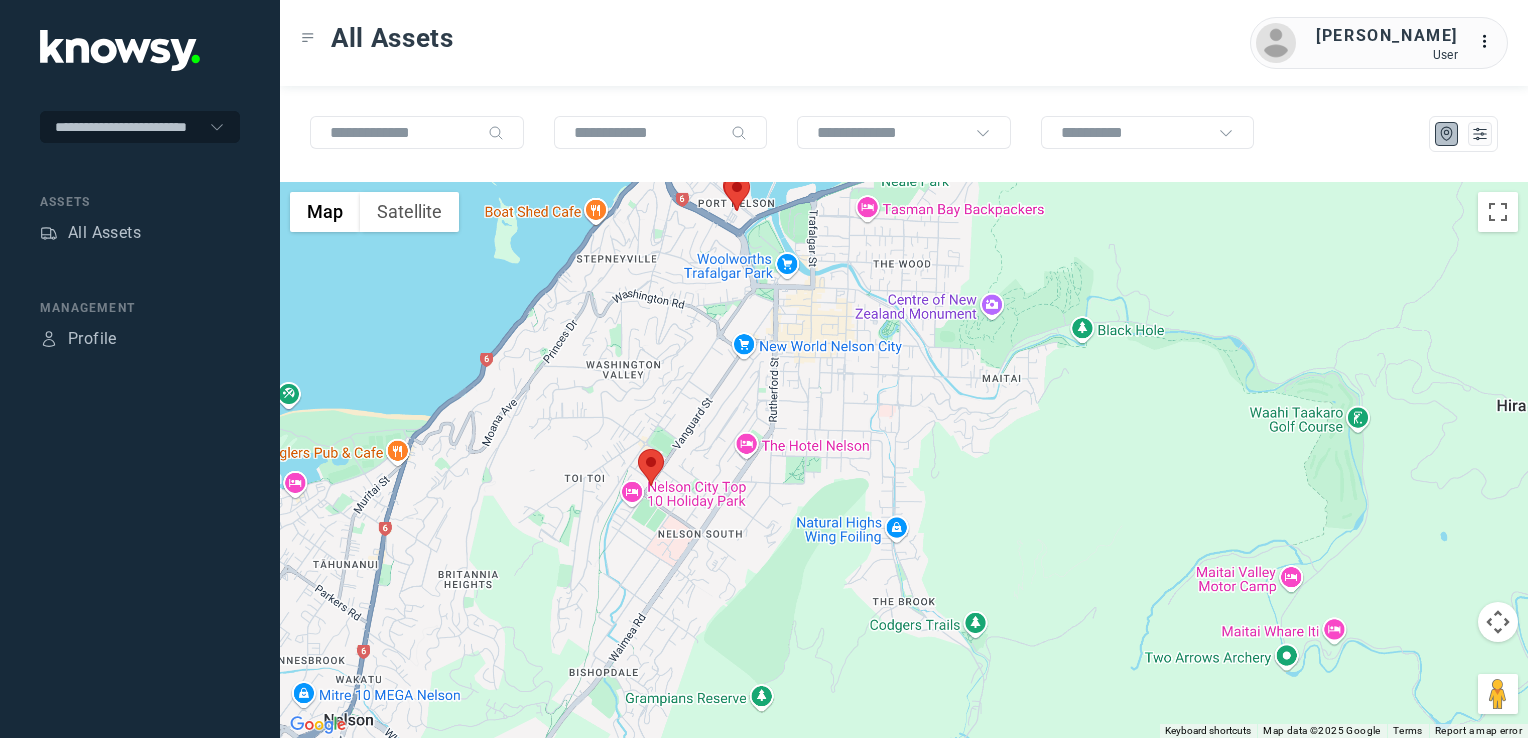 drag, startPoint x: 561, startPoint y: 520, endPoint x: 630, endPoint y: 438, distance: 107.16809 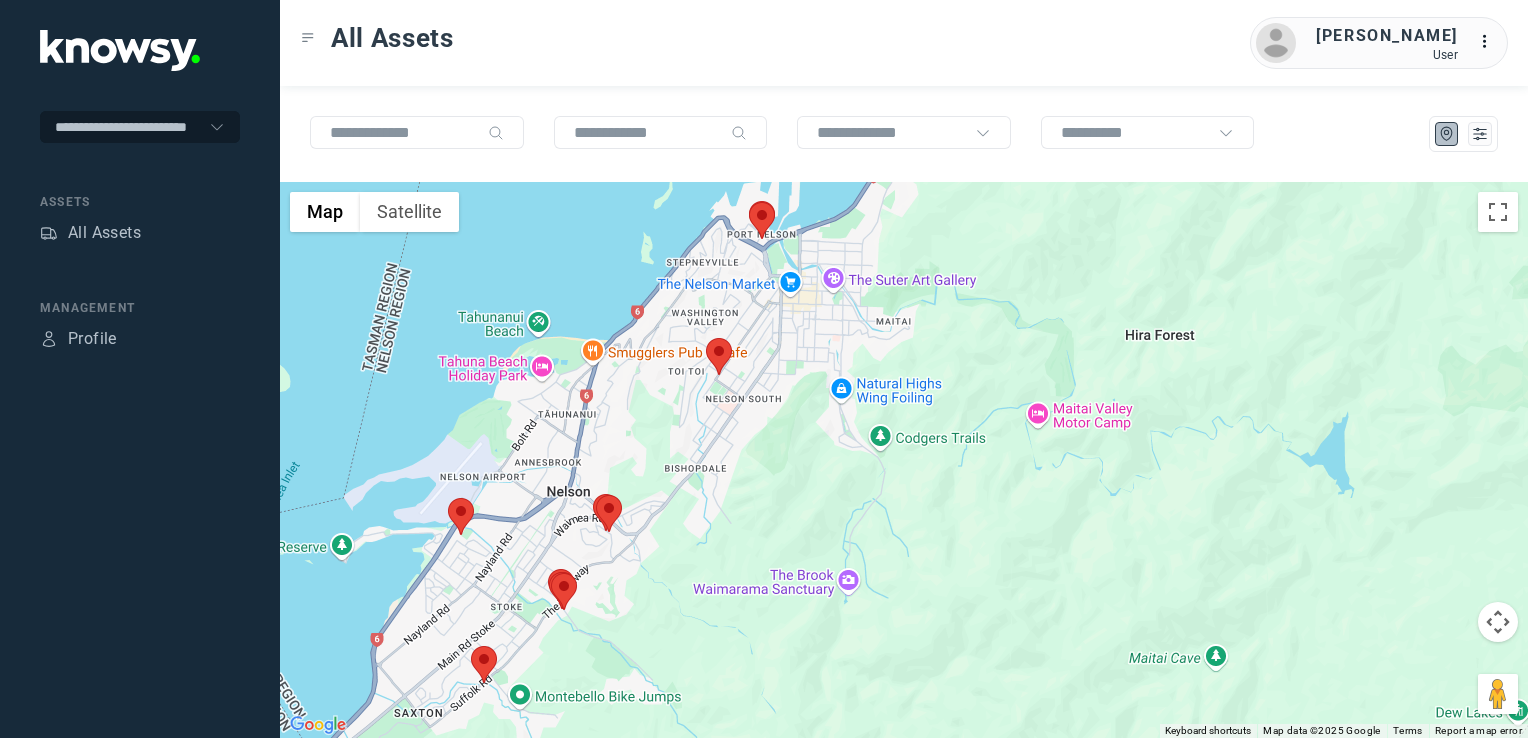 drag, startPoint x: 566, startPoint y: 539, endPoint x: 687, endPoint y: 510, distance: 124.42668 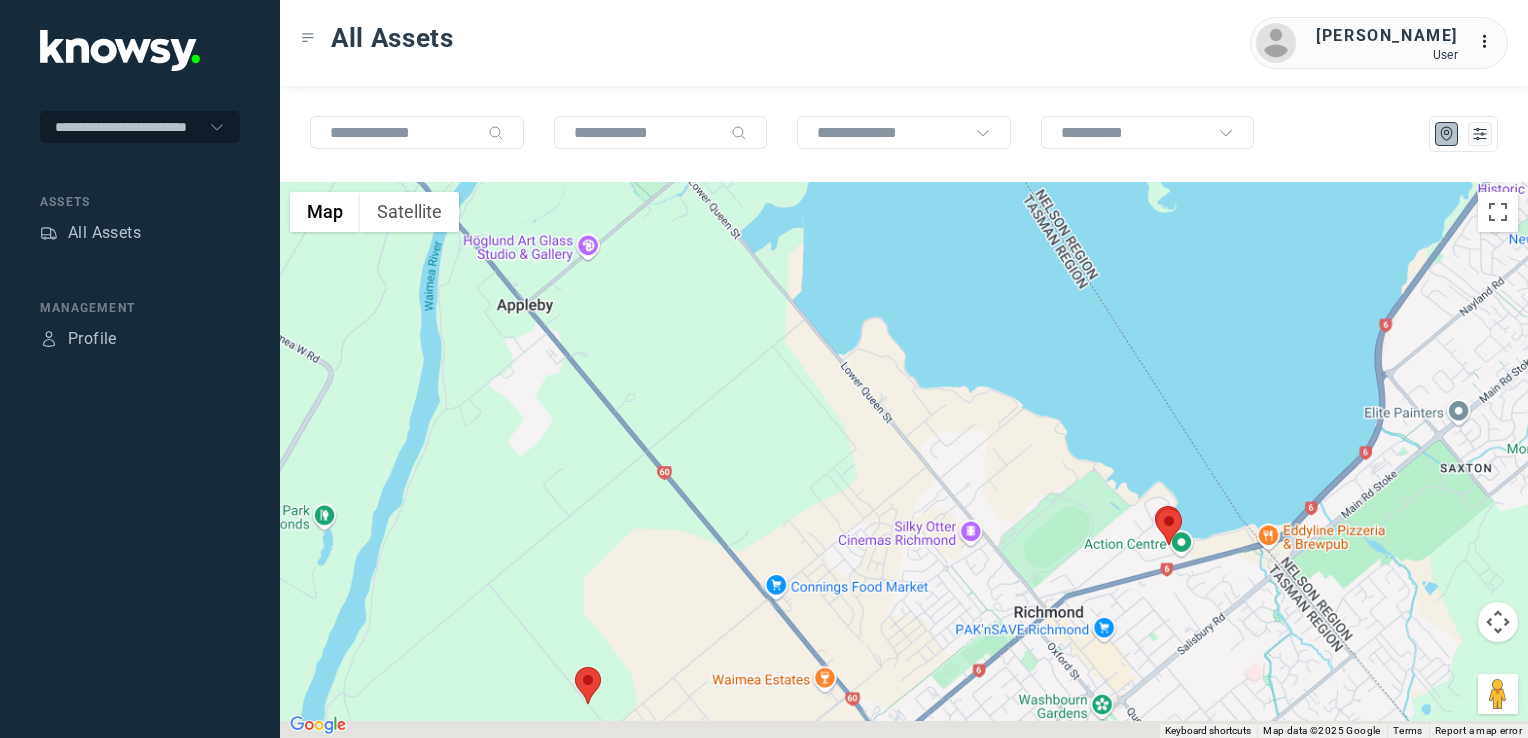 drag, startPoint x: 535, startPoint y: 610, endPoint x: 544, endPoint y: 552, distance: 58.694122 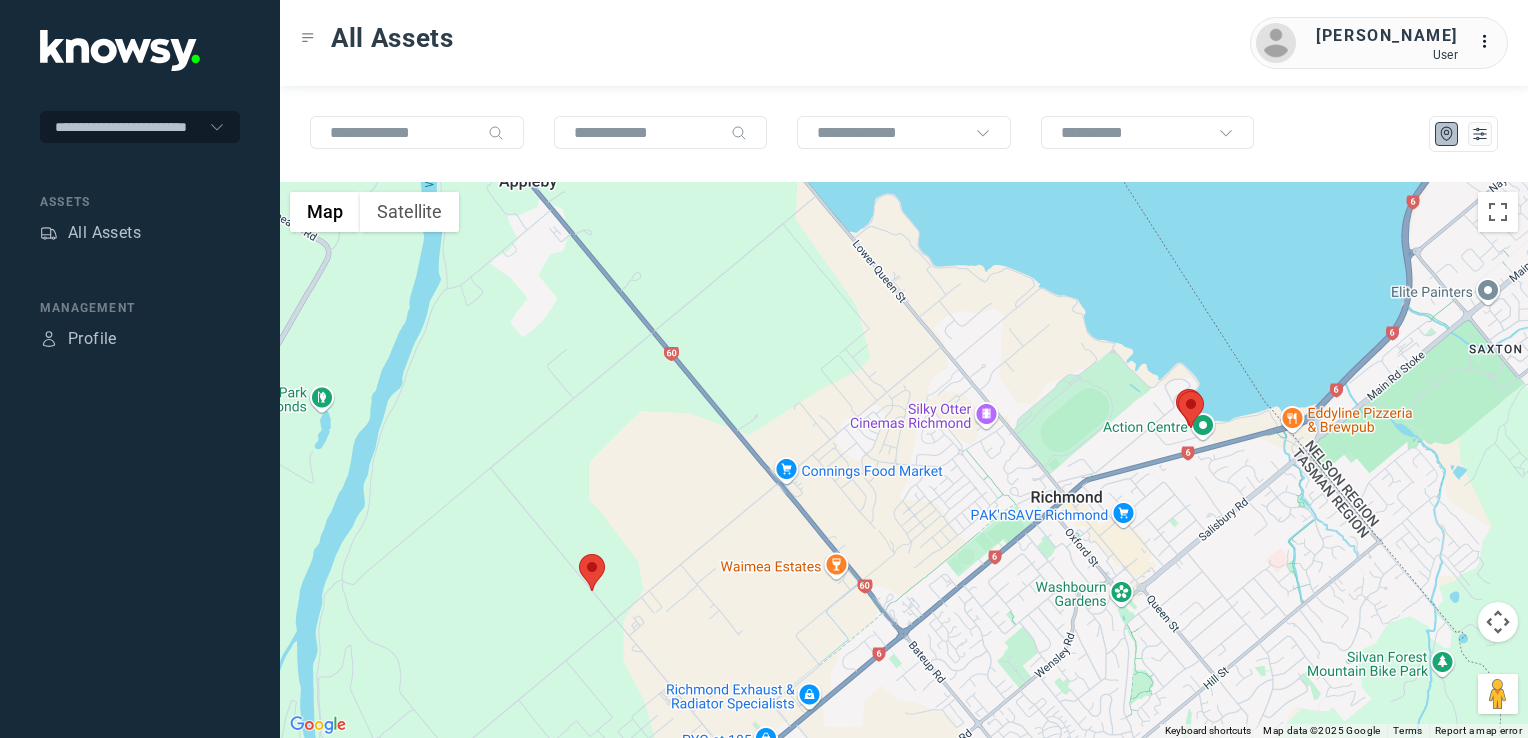 click 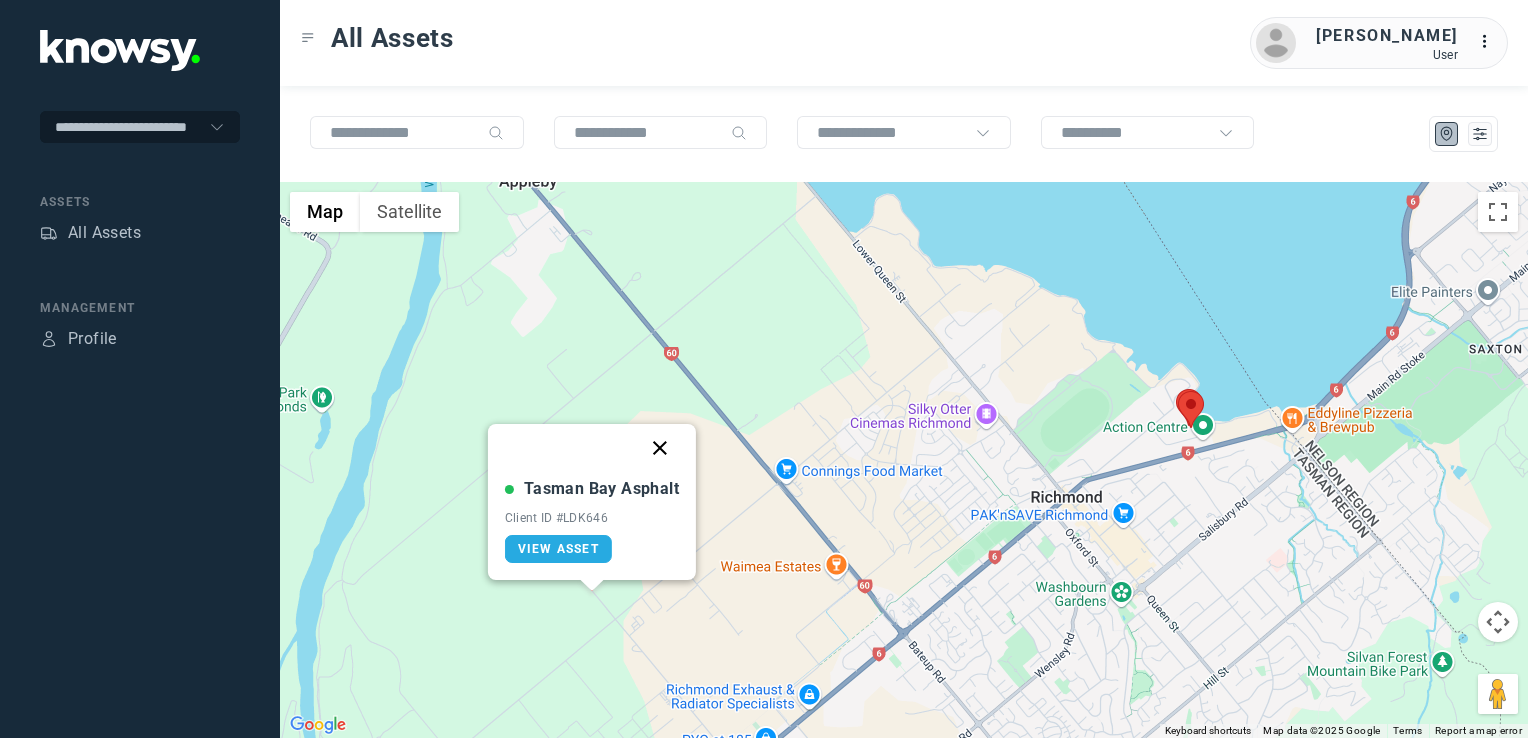 click 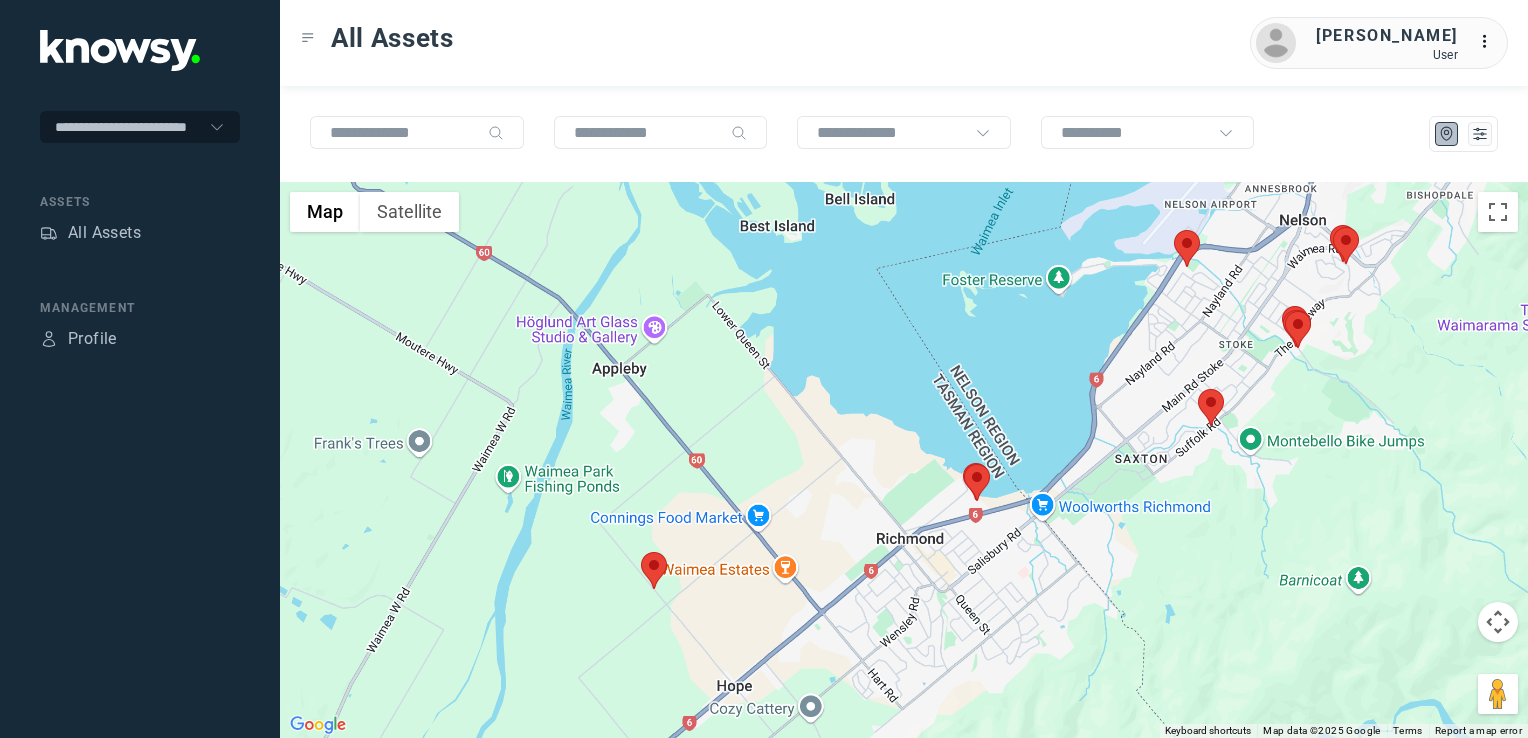 drag, startPoint x: 810, startPoint y: 546, endPoint x: 802, endPoint y: 511, distance: 35.902645 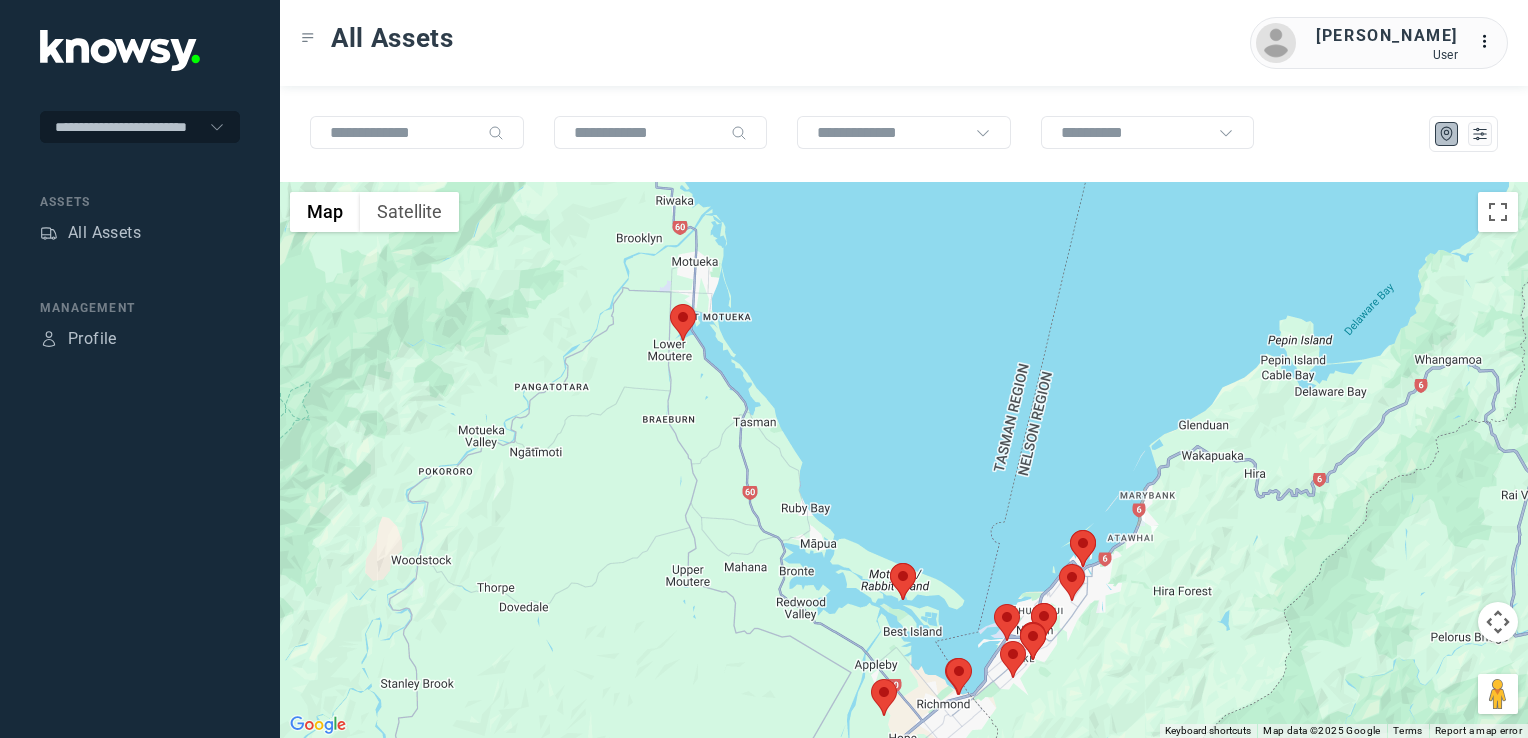 drag, startPoint x: 592, startPoint y: 530, endPoint x: 697, endPoint y: 577, distance: 115.03912 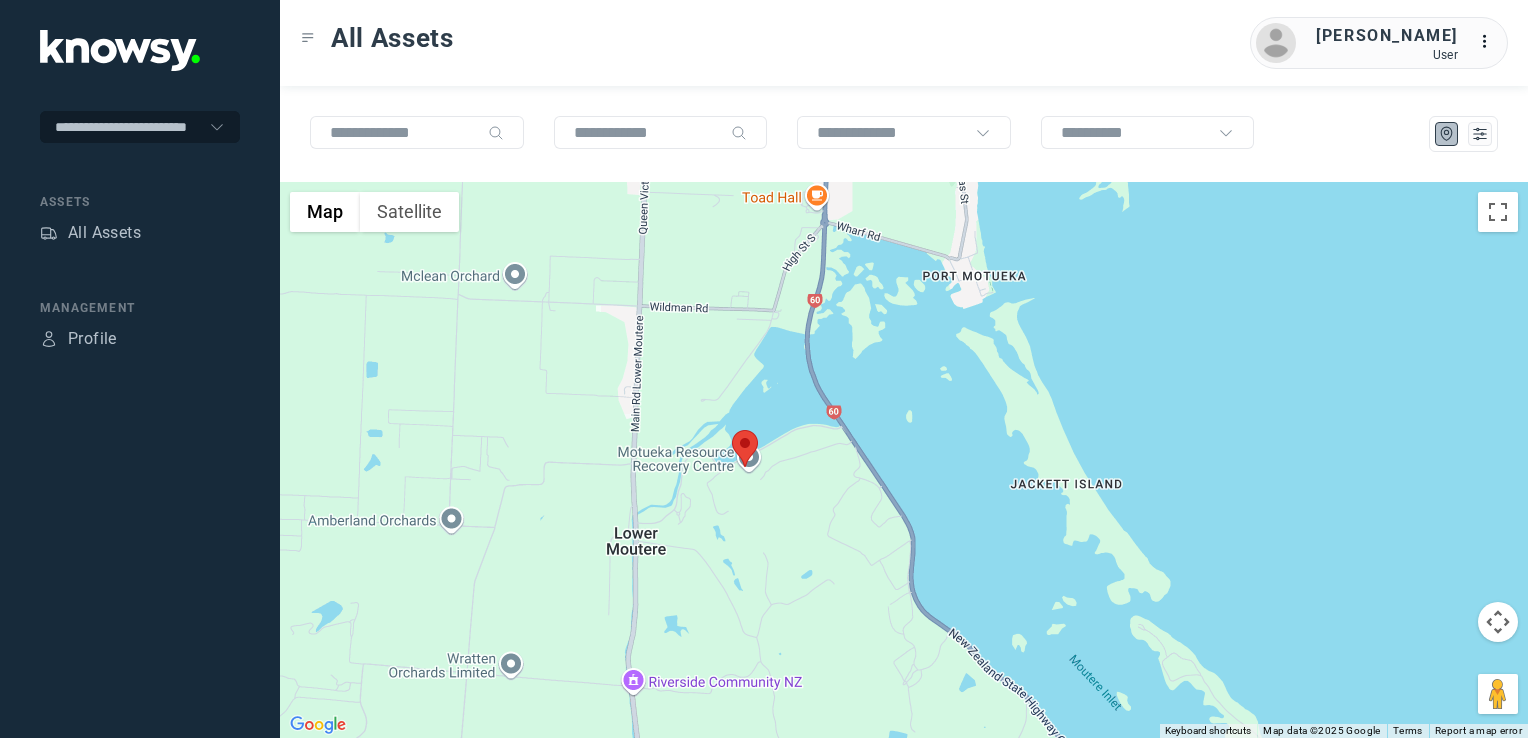 click 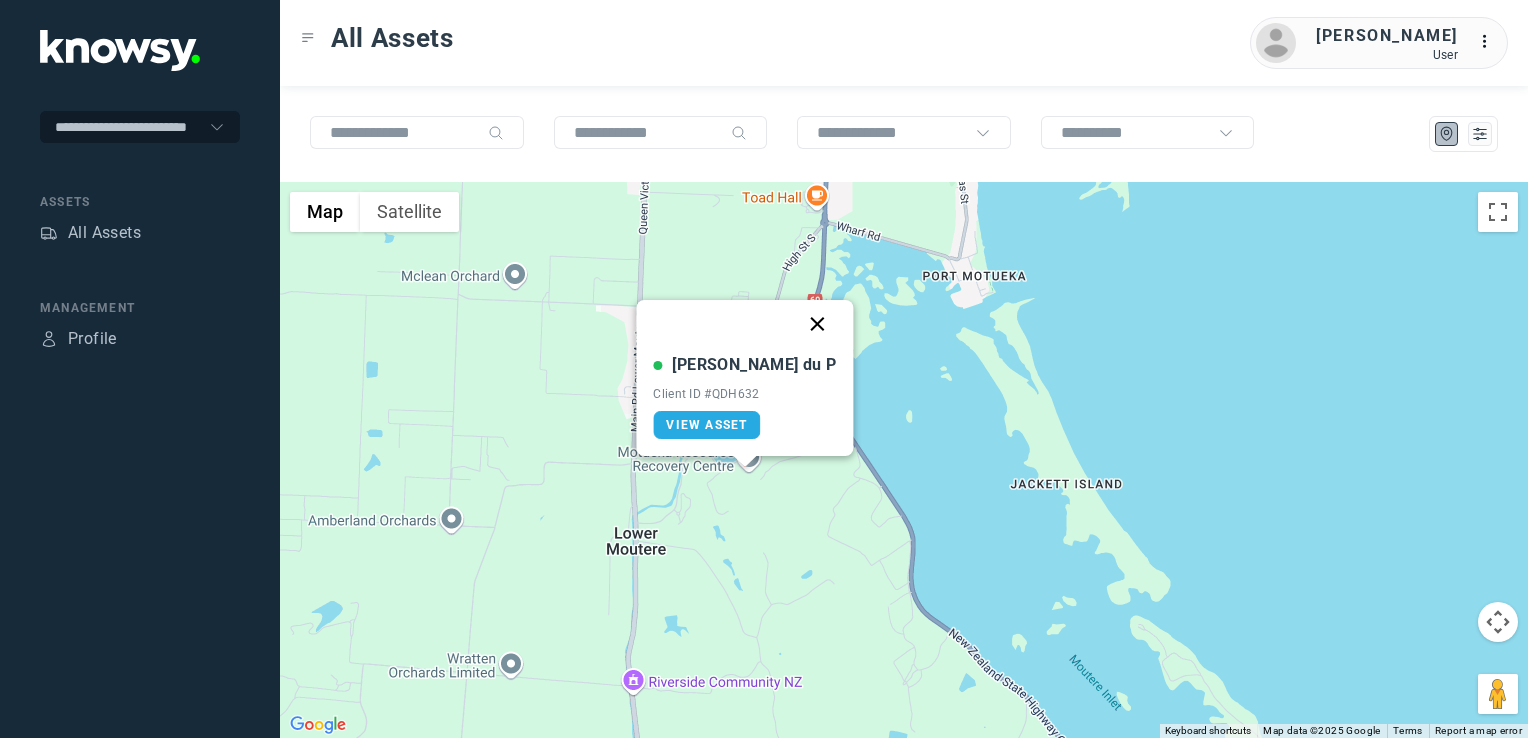 click 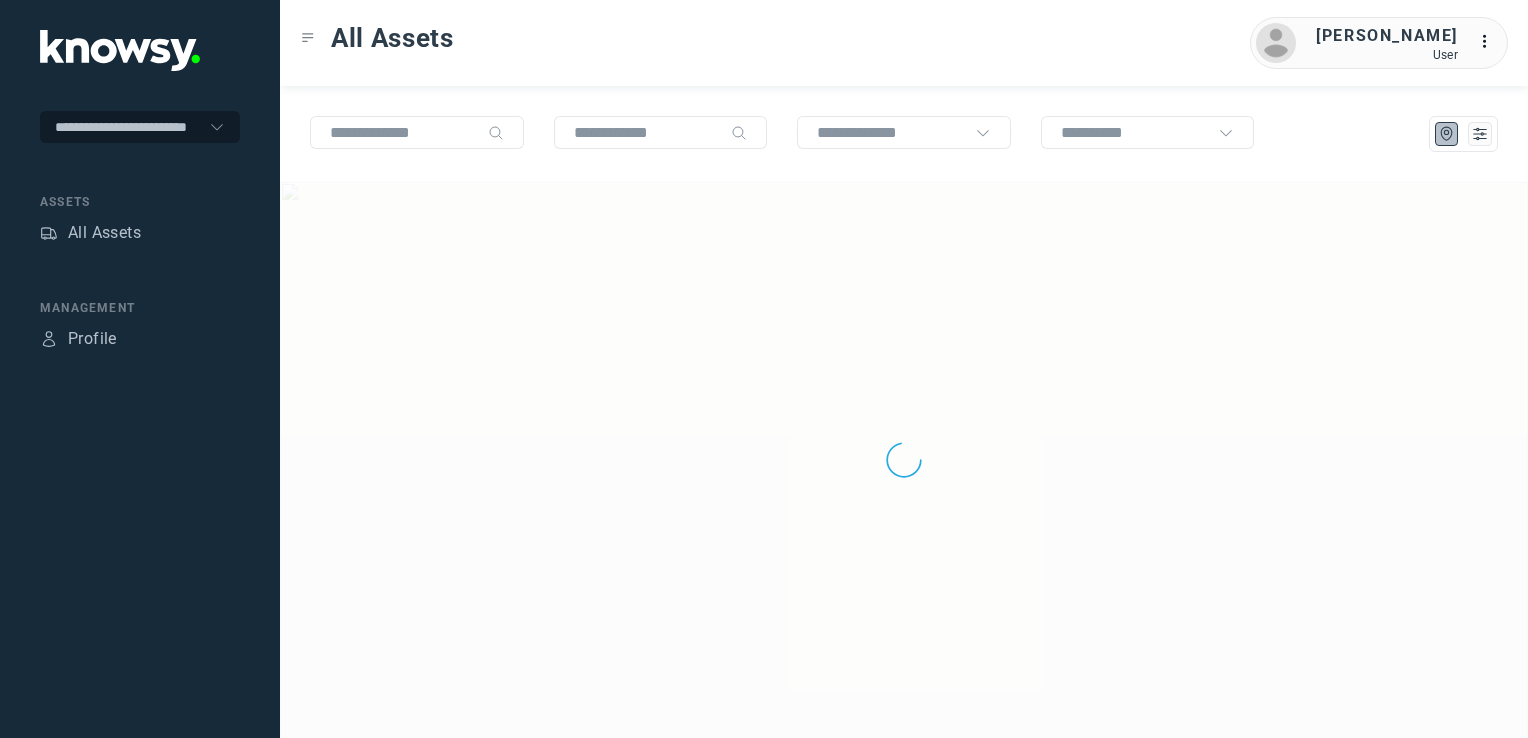 scroll, scrollTop: 0, scrollLeft: 0, axis: both 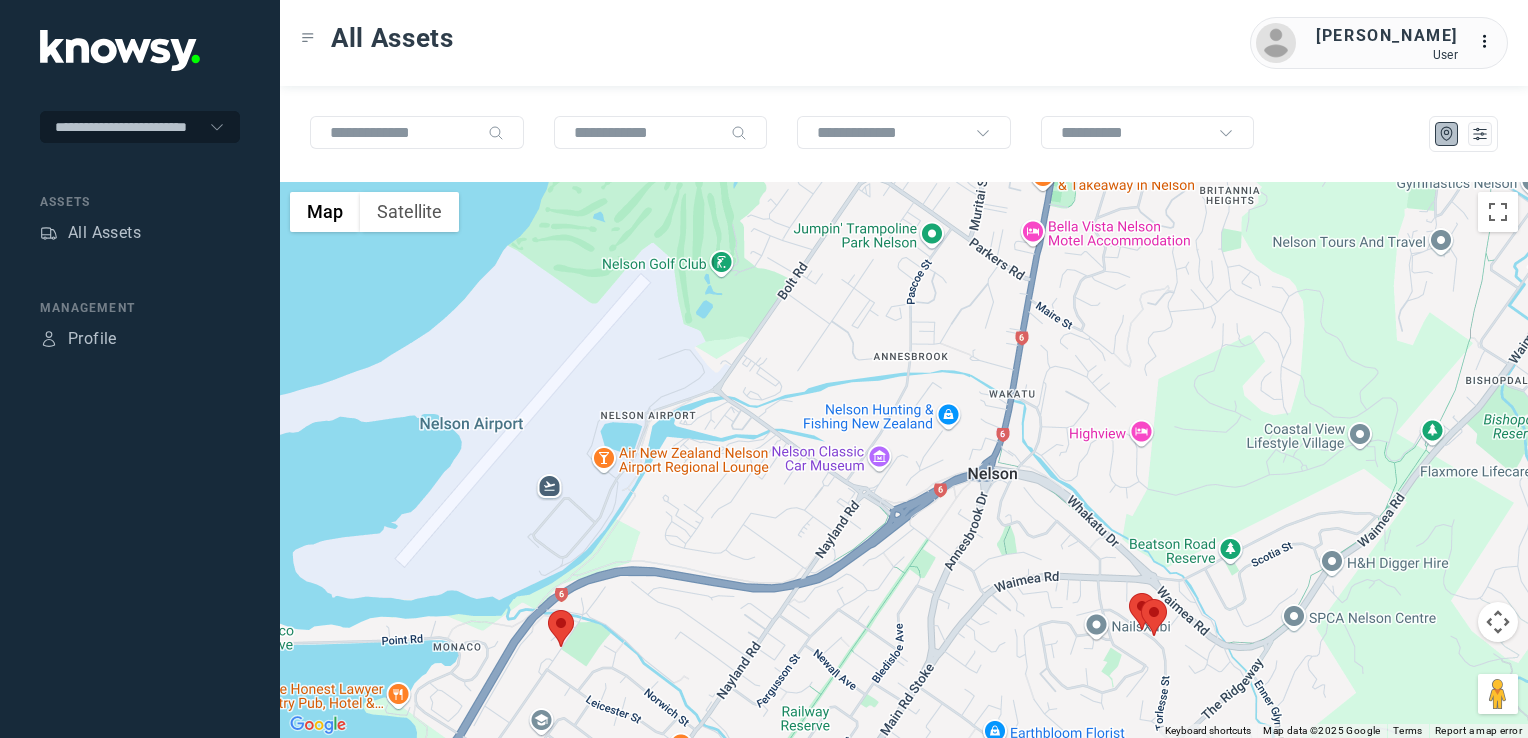 click on "To navigate, press the arrow keys." 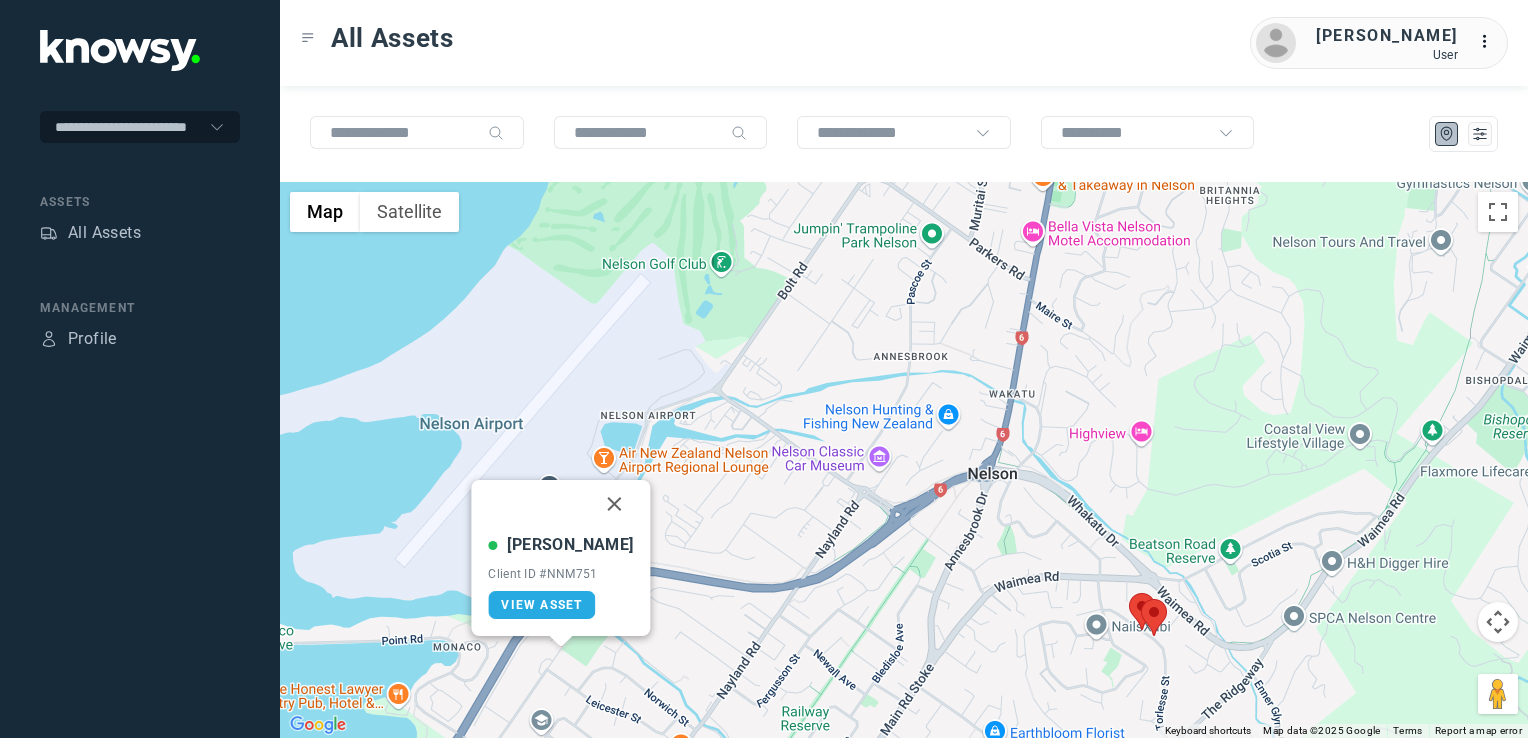 drag, startPoint x: 593, startPoint y: 504, endPoint x: 700, endPoint y: 565, distance: 123.16656 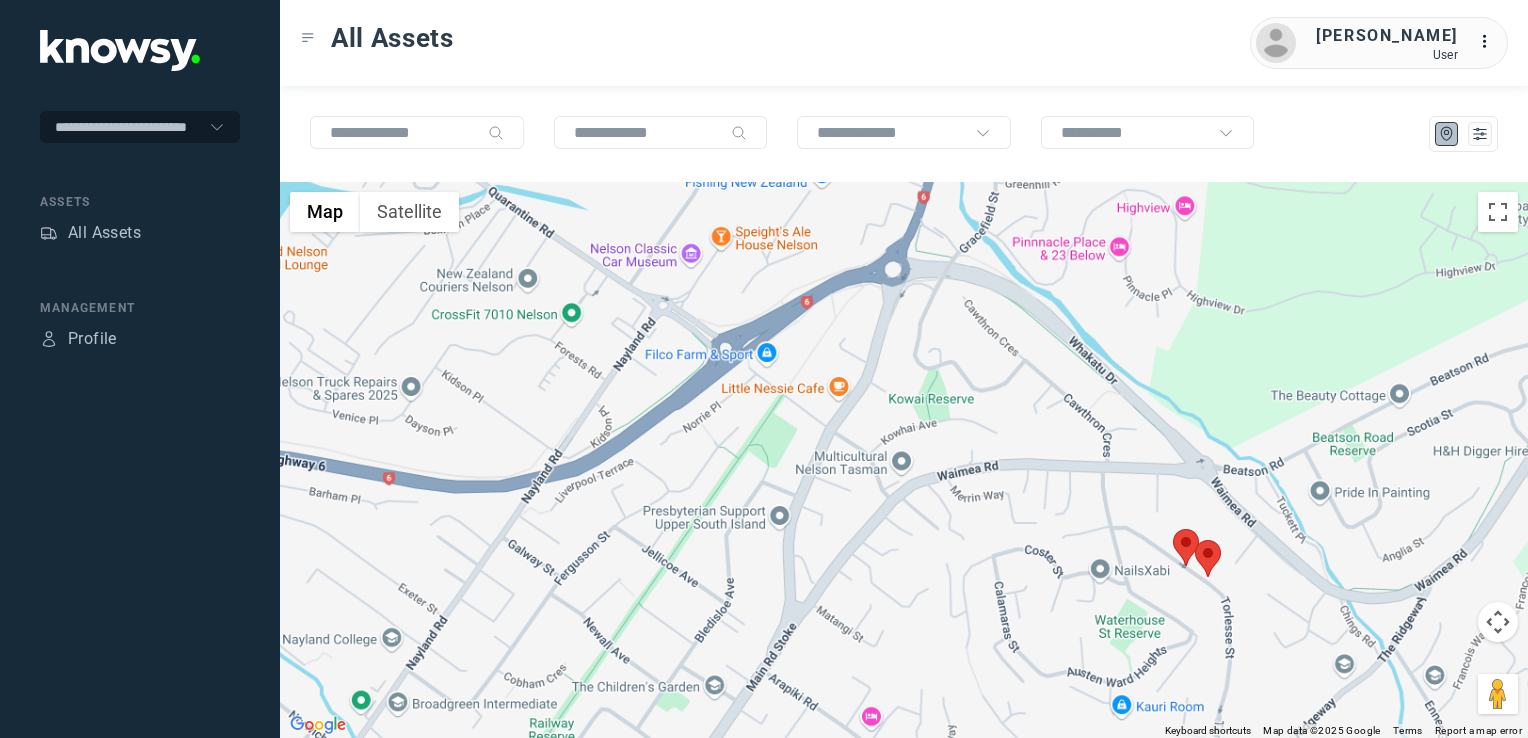 drag, startPoint x: 974, startPoint y: 632, endPoint x: 971, endPoint y: 437, distance: 195.02307 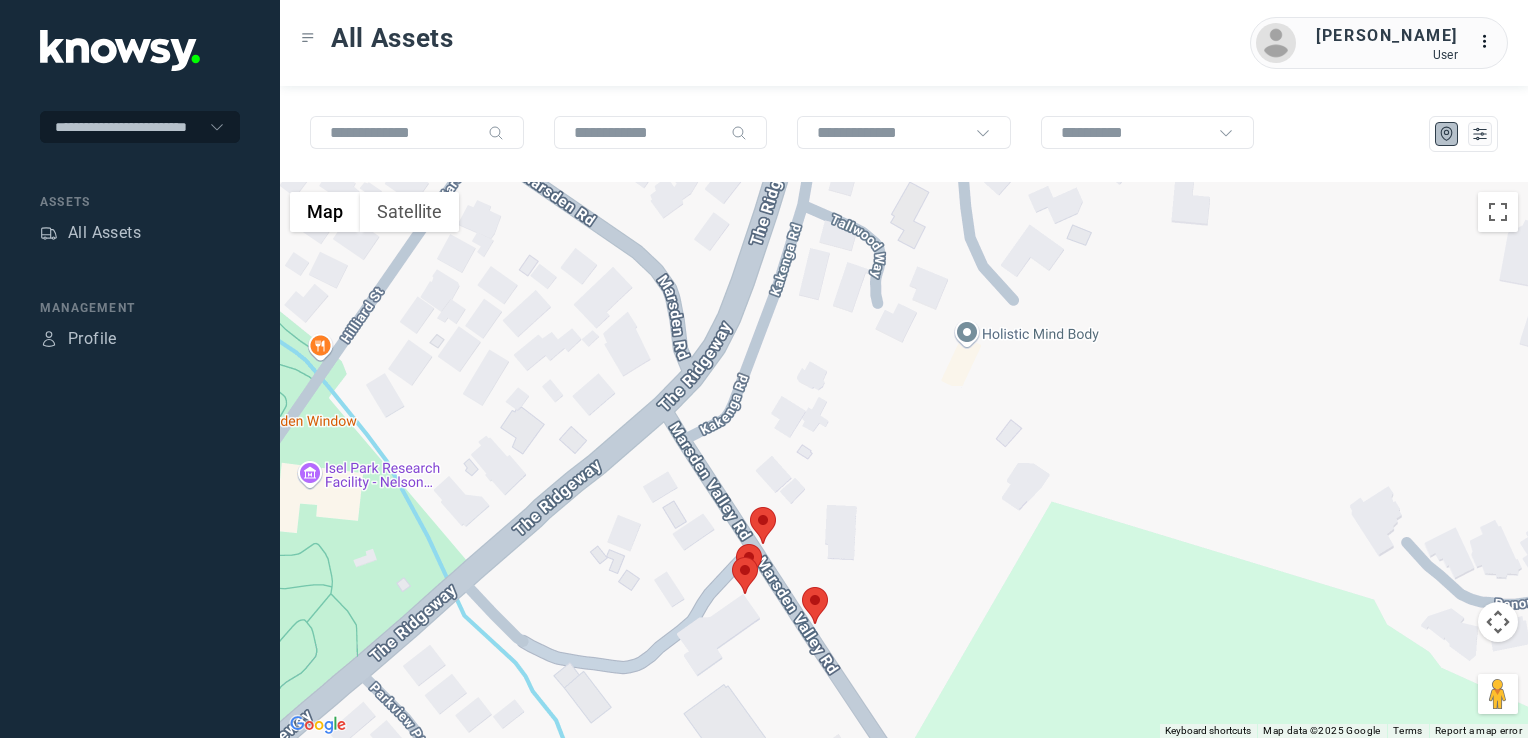click 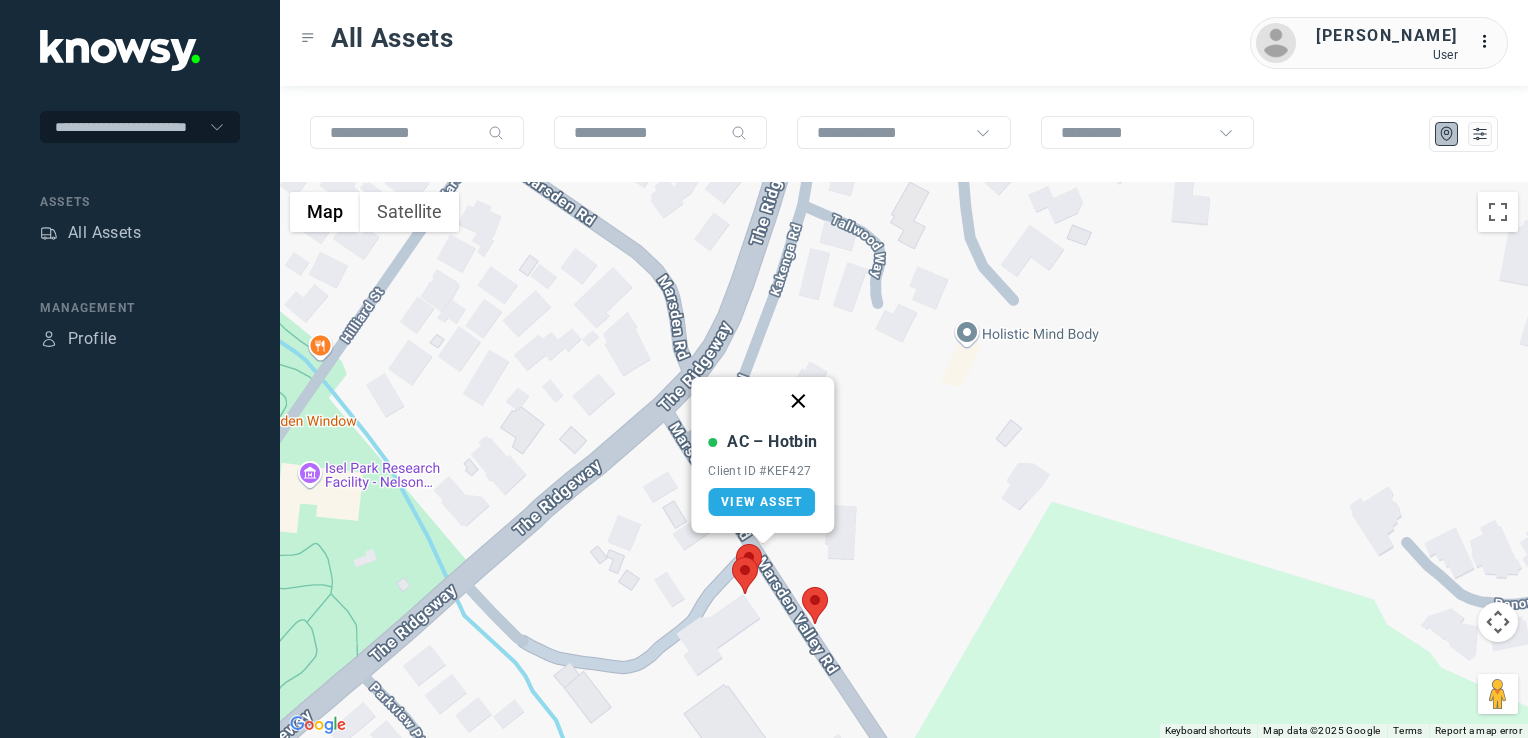 click 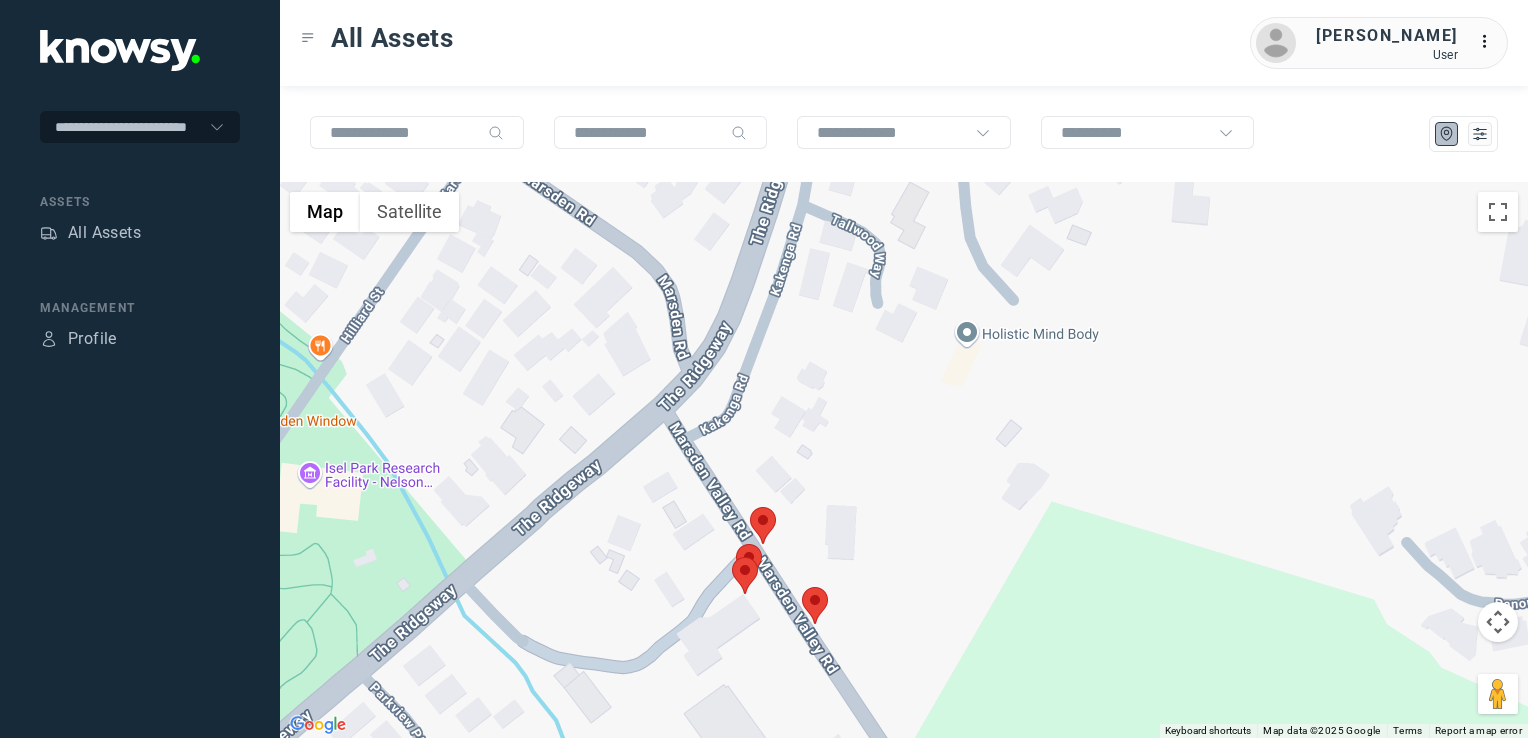 click 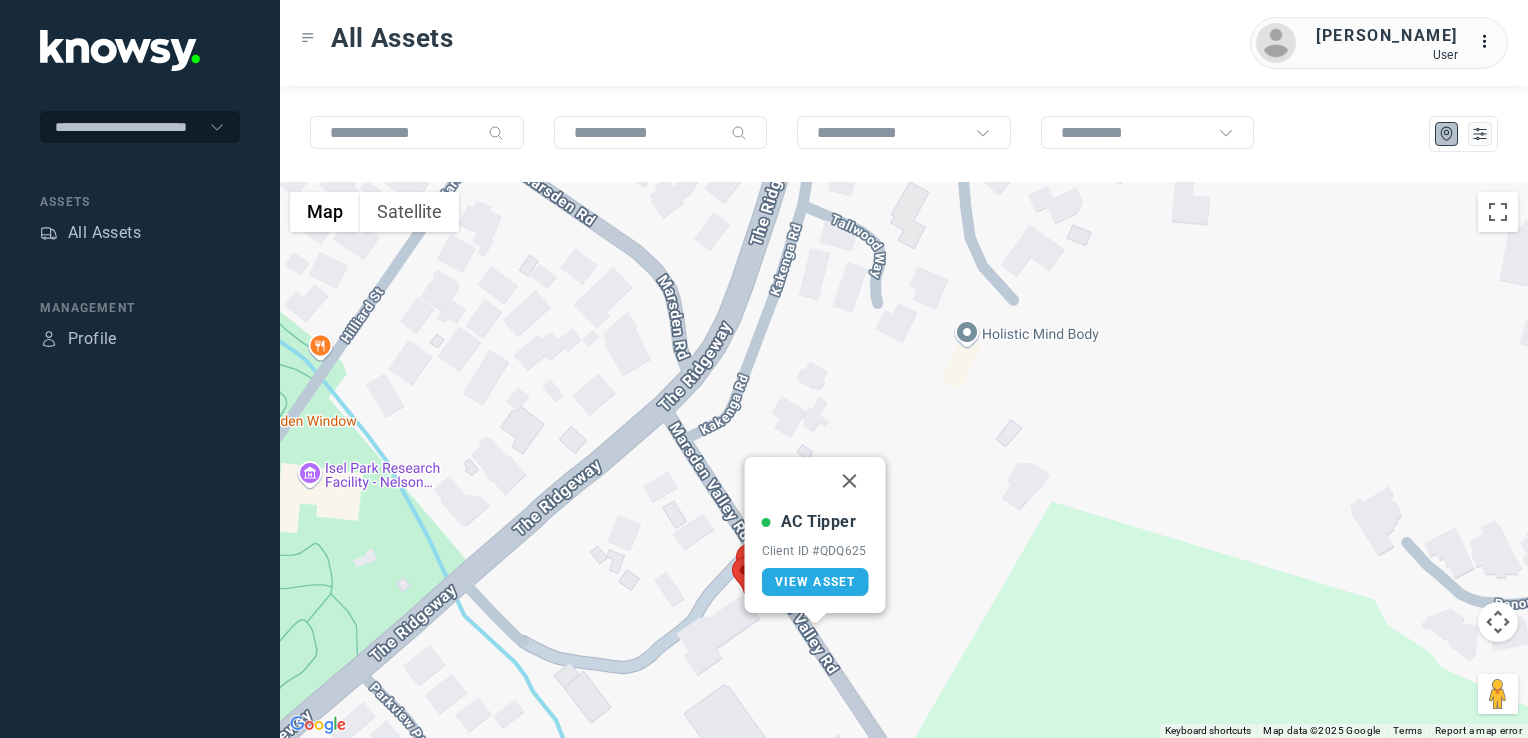 drag, startPoint x: 842, startPoint y: 482, endPoint x: 778, endPoint y: 552, distance: 94.847244 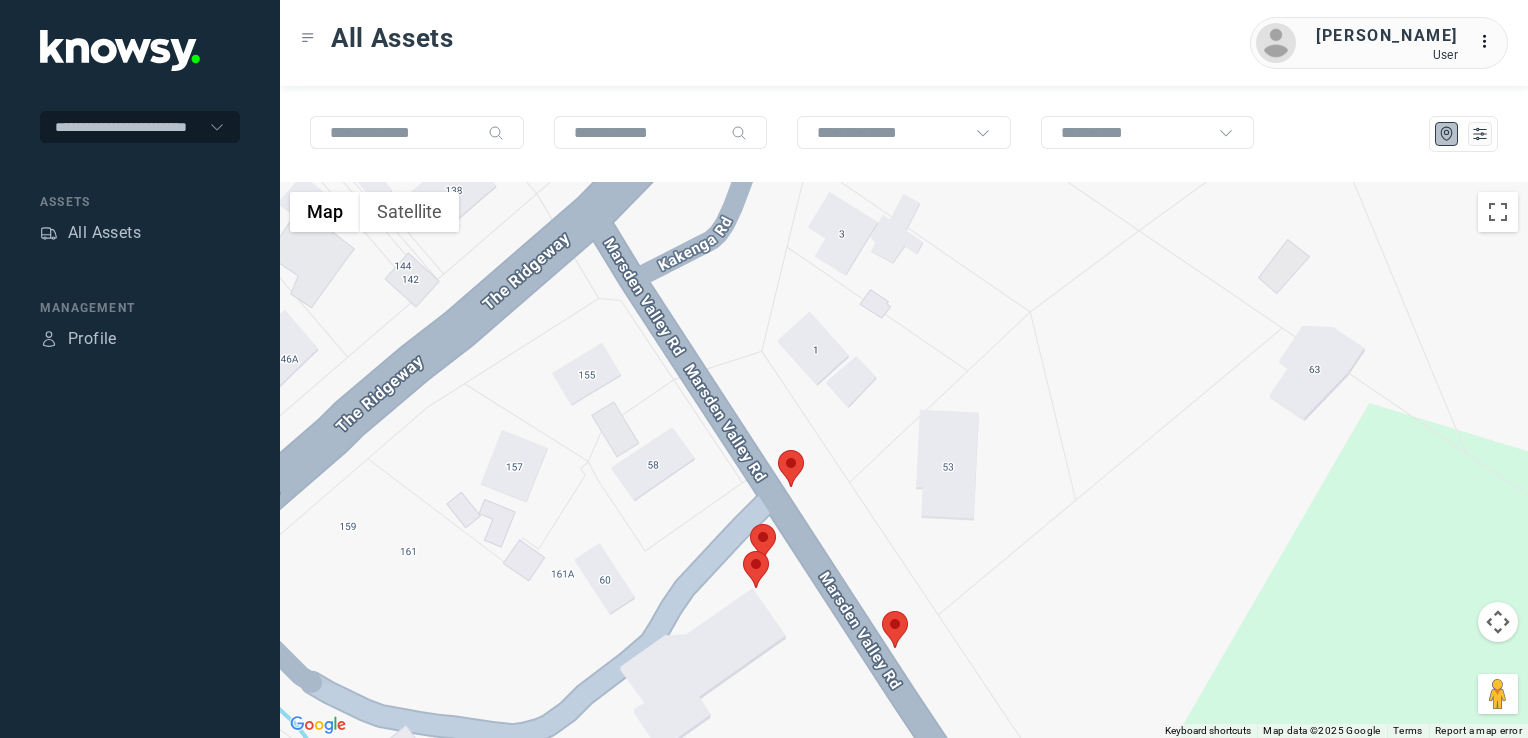 click 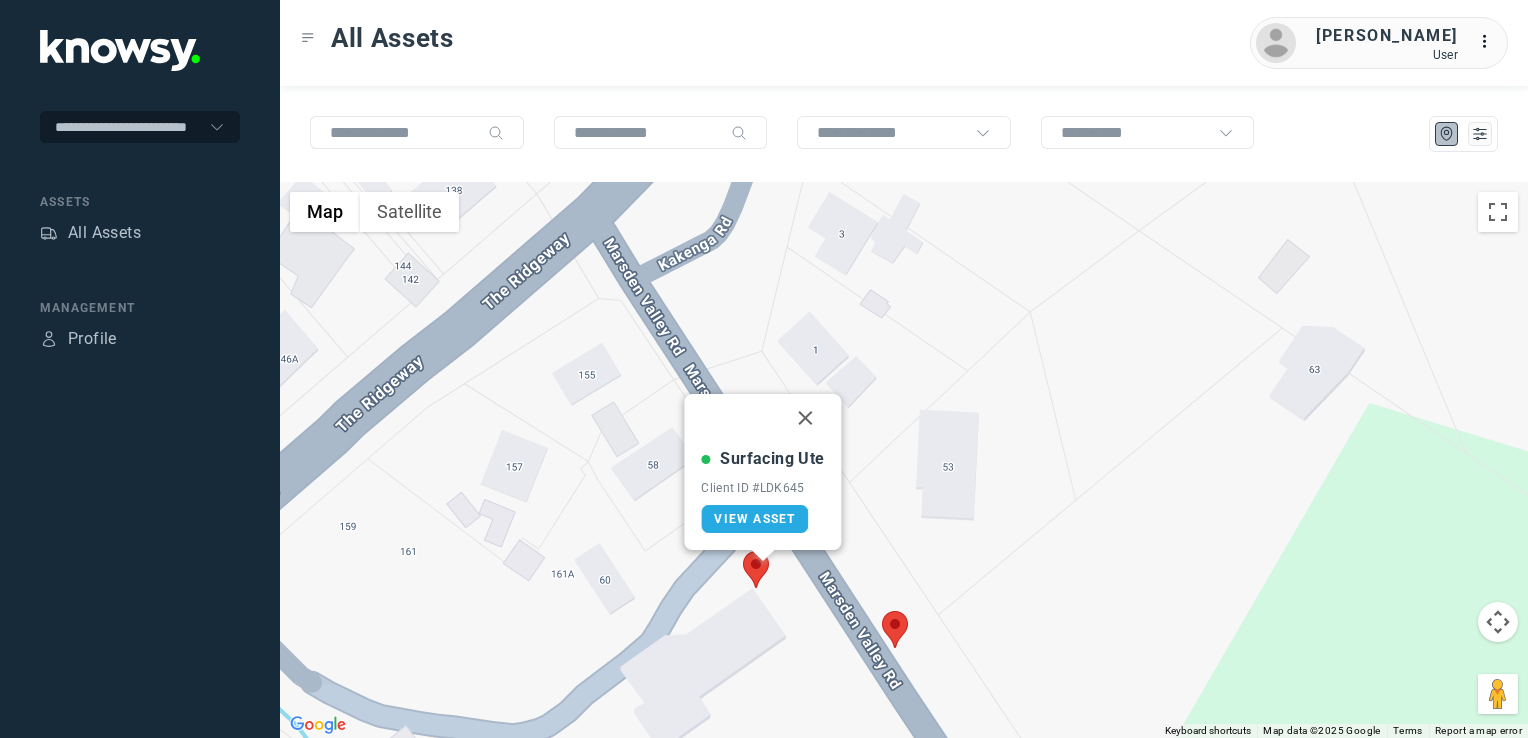 click 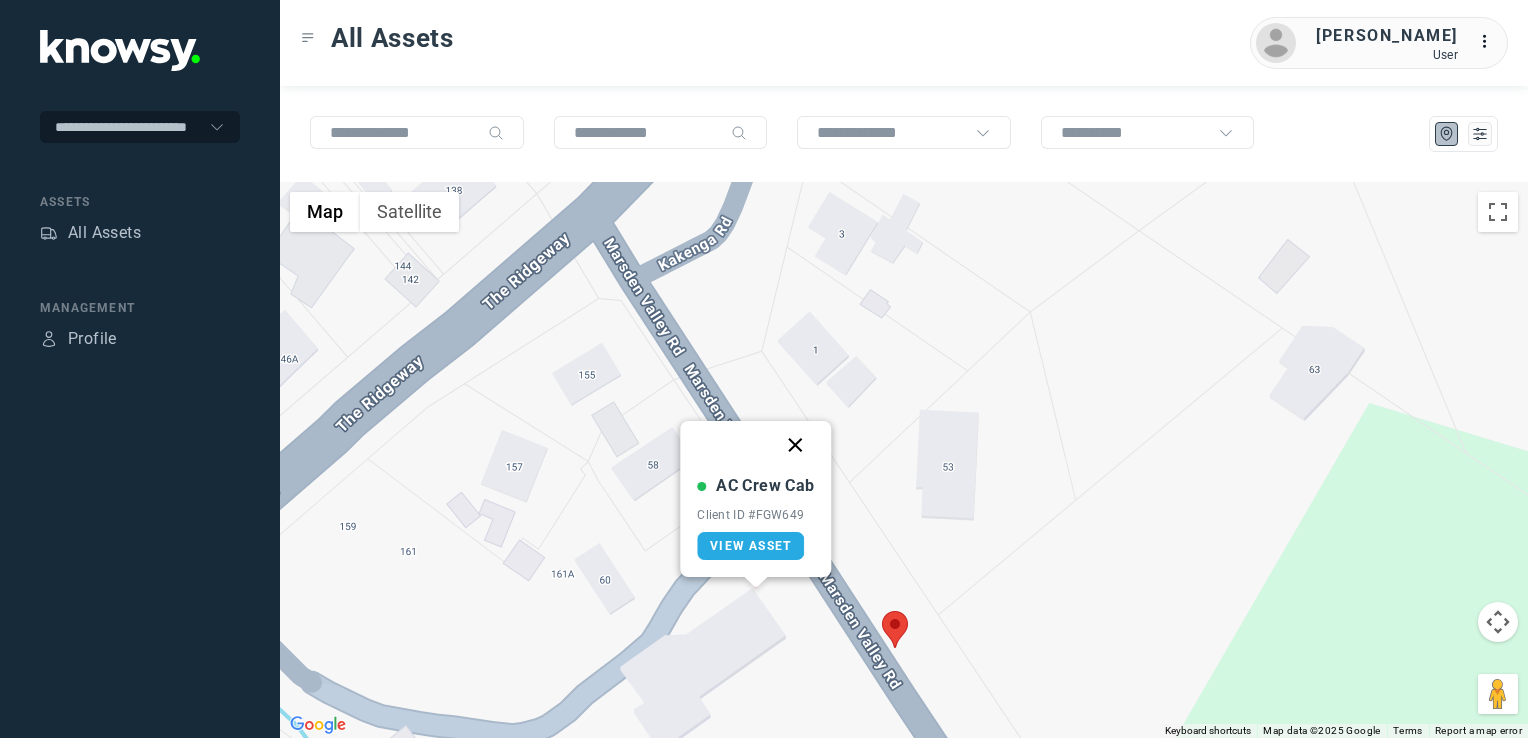 drag, startPoint x: 793, startPoint y: 441, endPoint x: 805, endPoint y: 447, distance: 13.416408 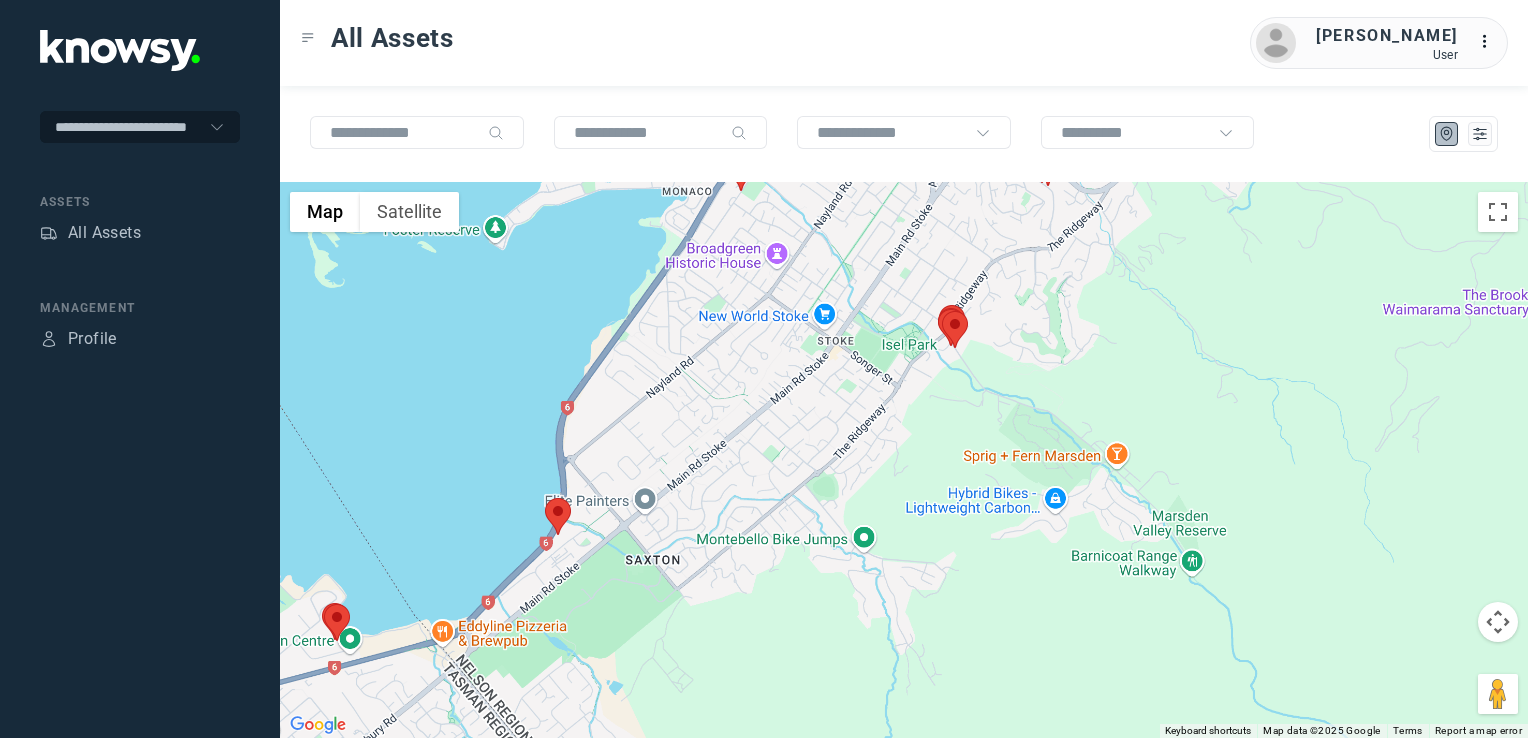 drag, startPoint x: 976, startPoint y: 359, endPoint x: 922, endPoint y: 539, distance: 187.92552 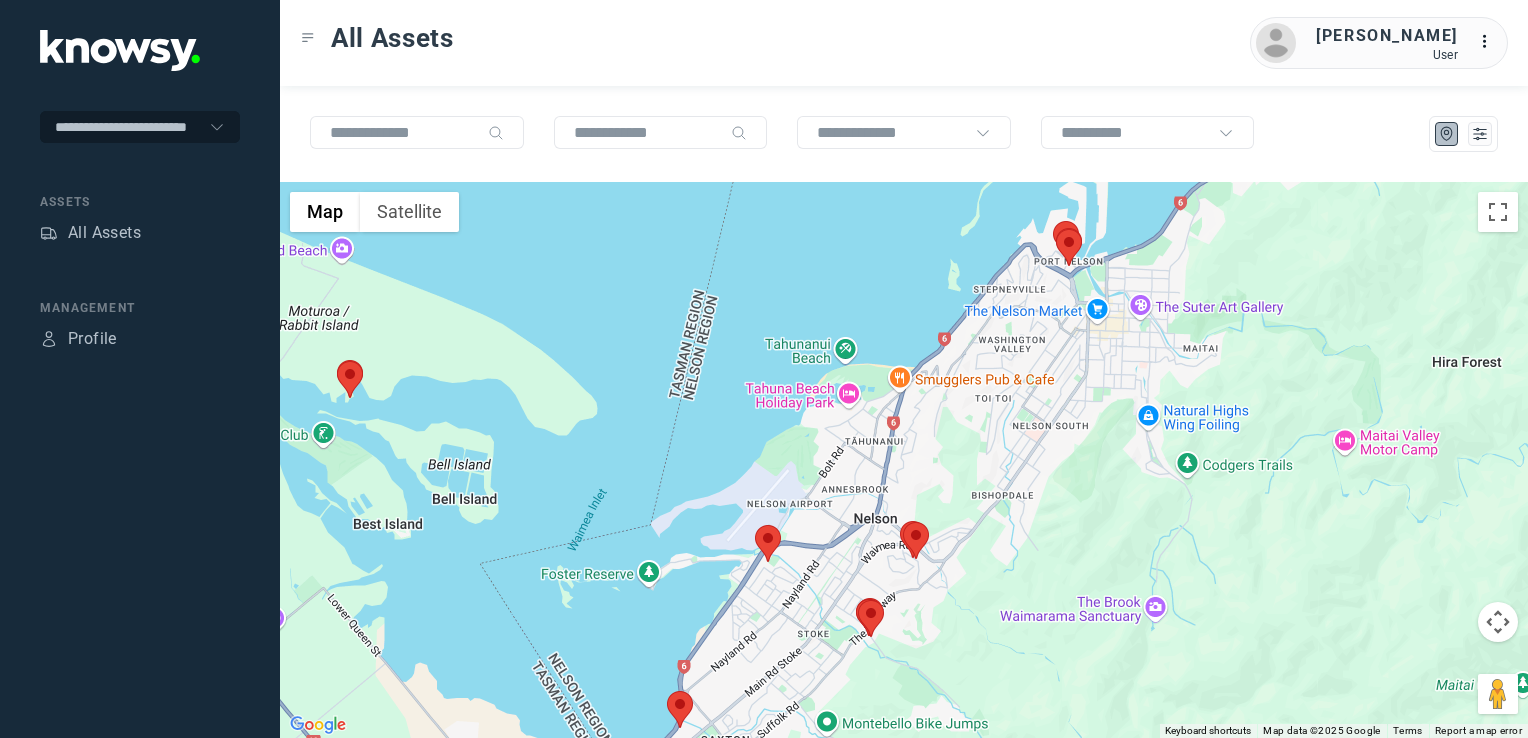 click on "To navigate, press the arrow keys." 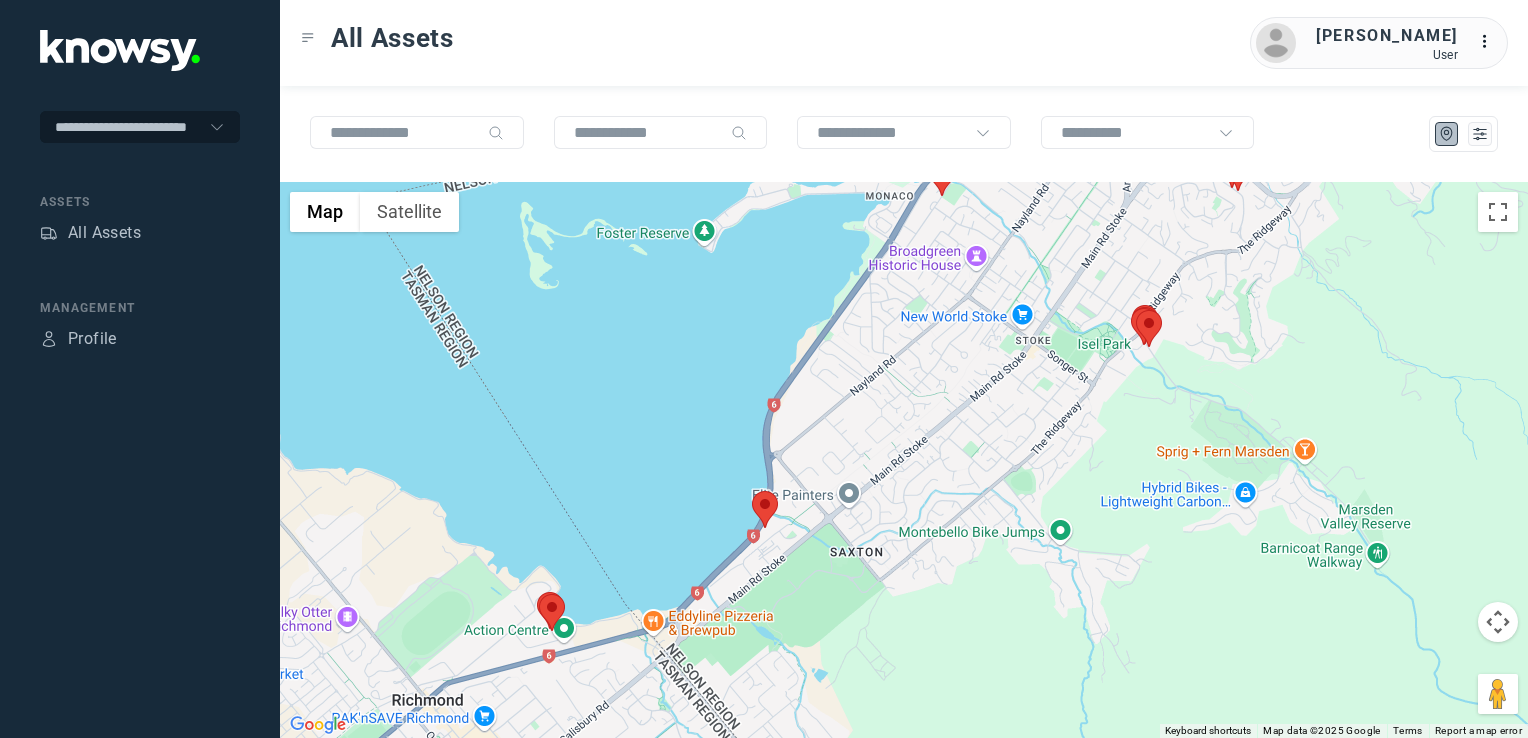 click 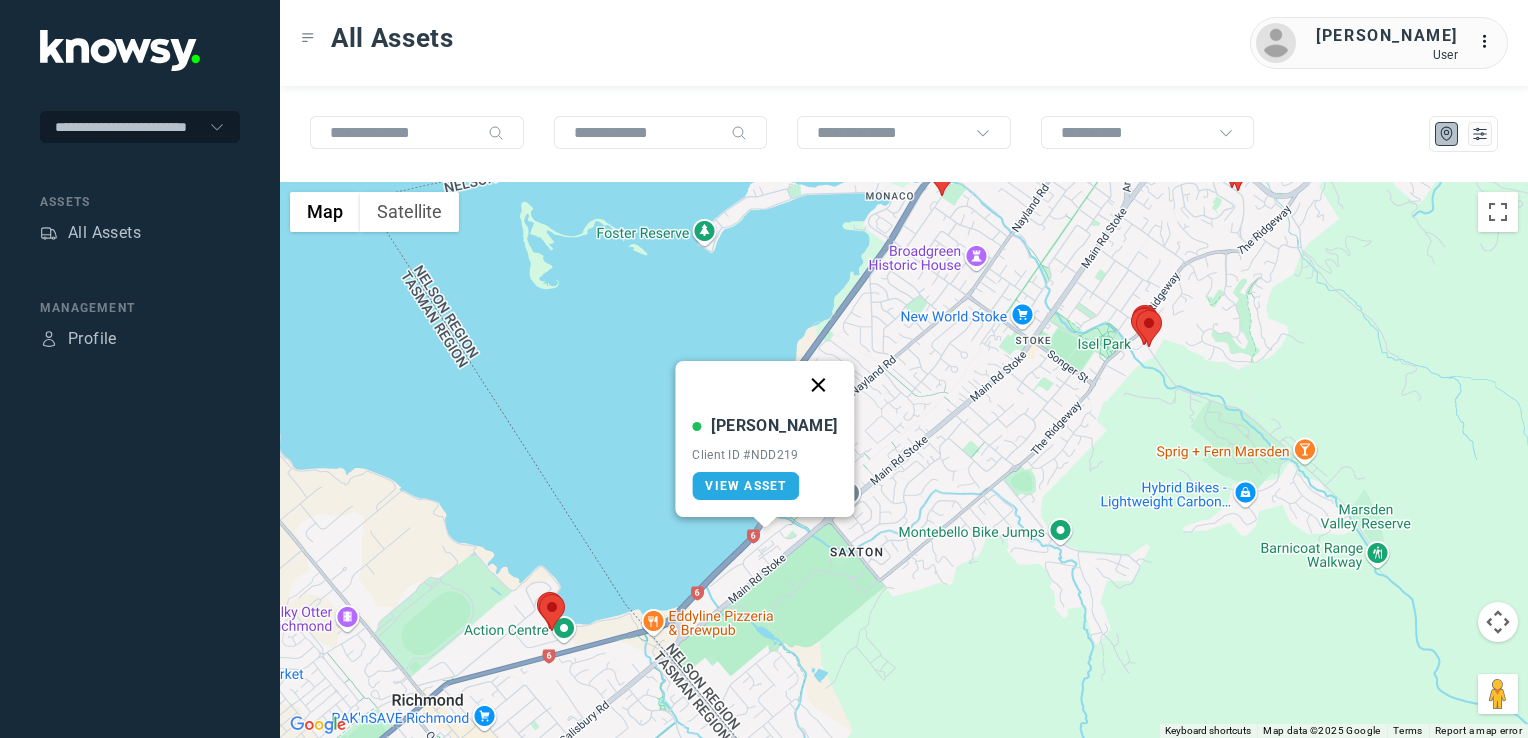 click 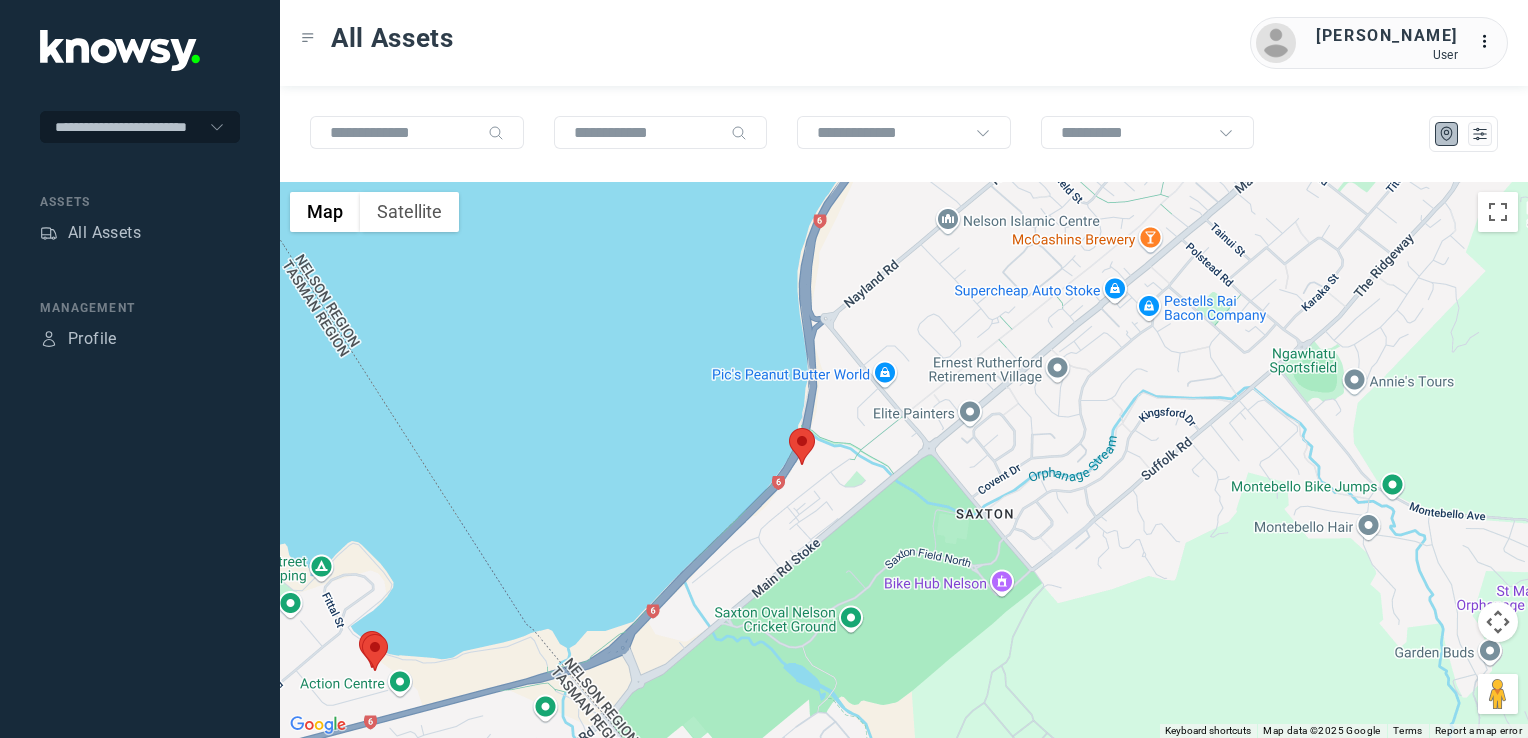click on "To navigate, press the arrow keys." 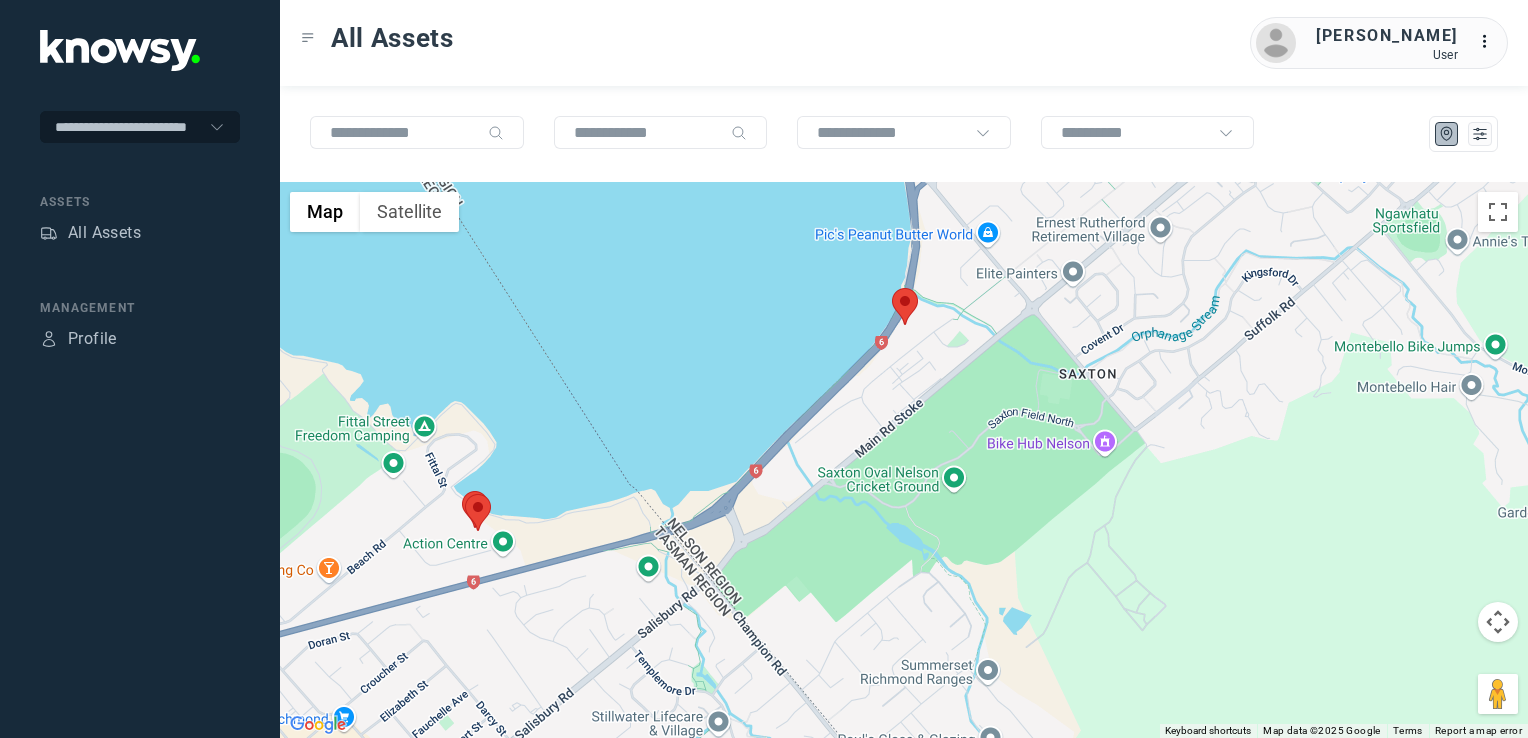 drag, startPoint x: 697, startPoint y: 525, endPoint x: 729, endPoint y: 519, distance: 32.55764 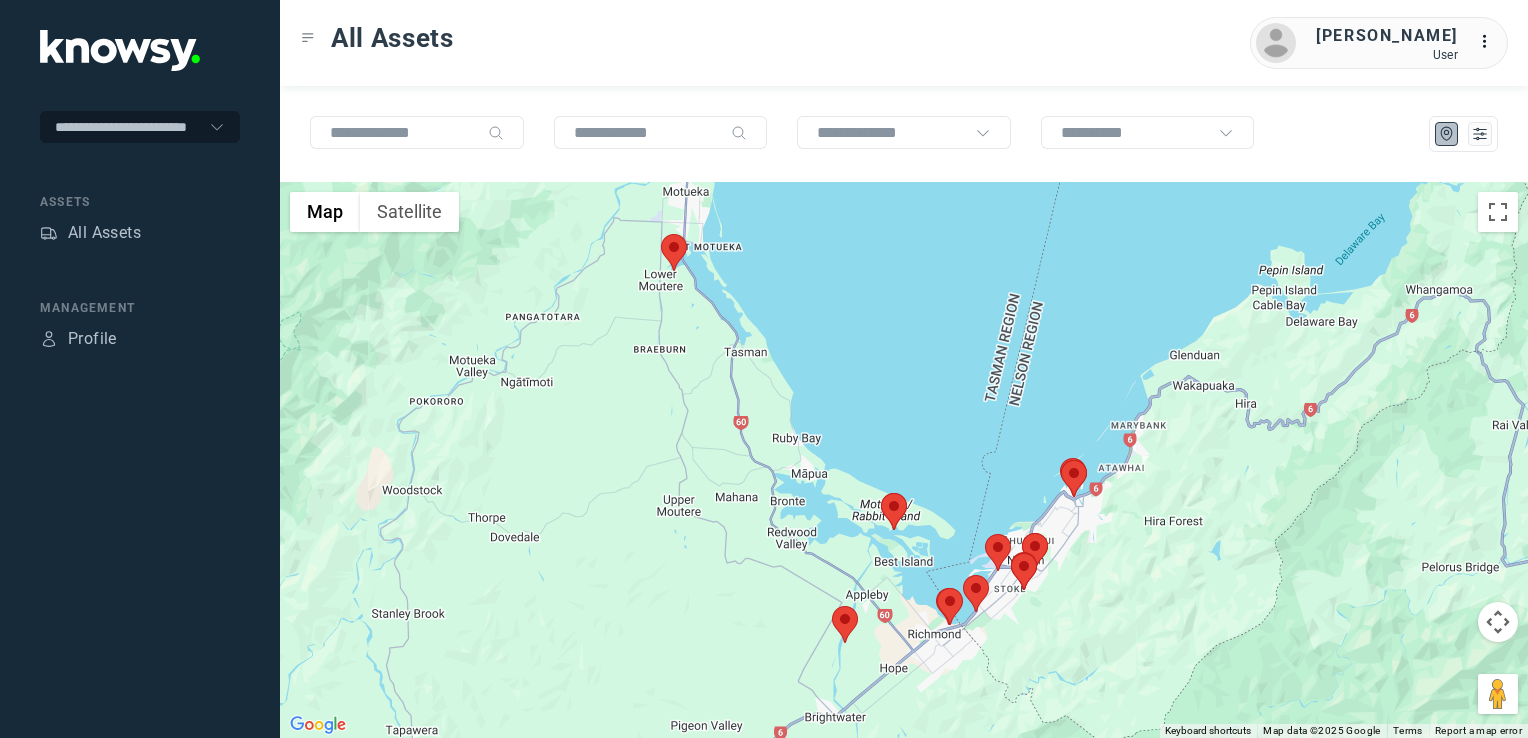 drag, startPoint x: 1318, startPoint y: 524, endPoint x: 968, endPoint y: 703, distance: 393.11703 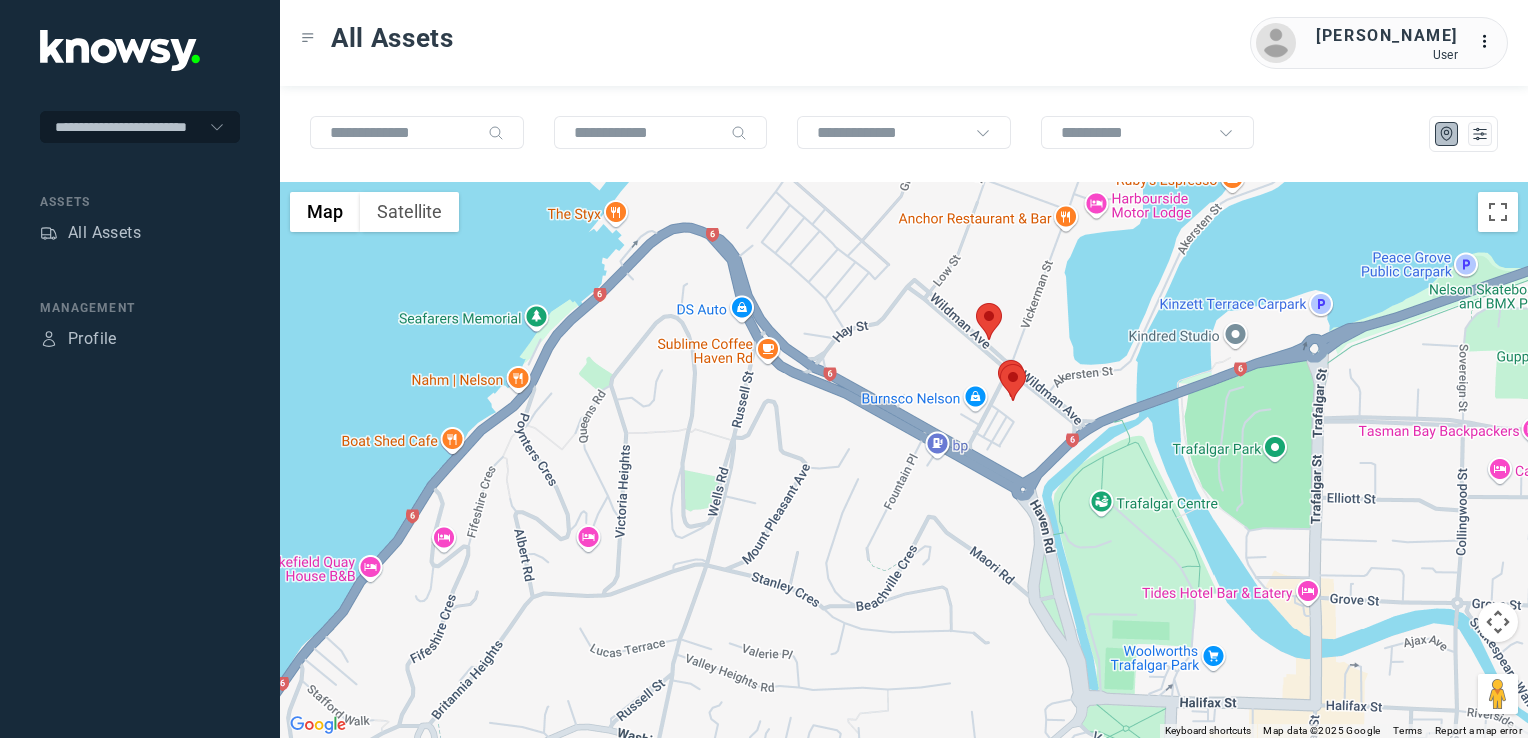 click 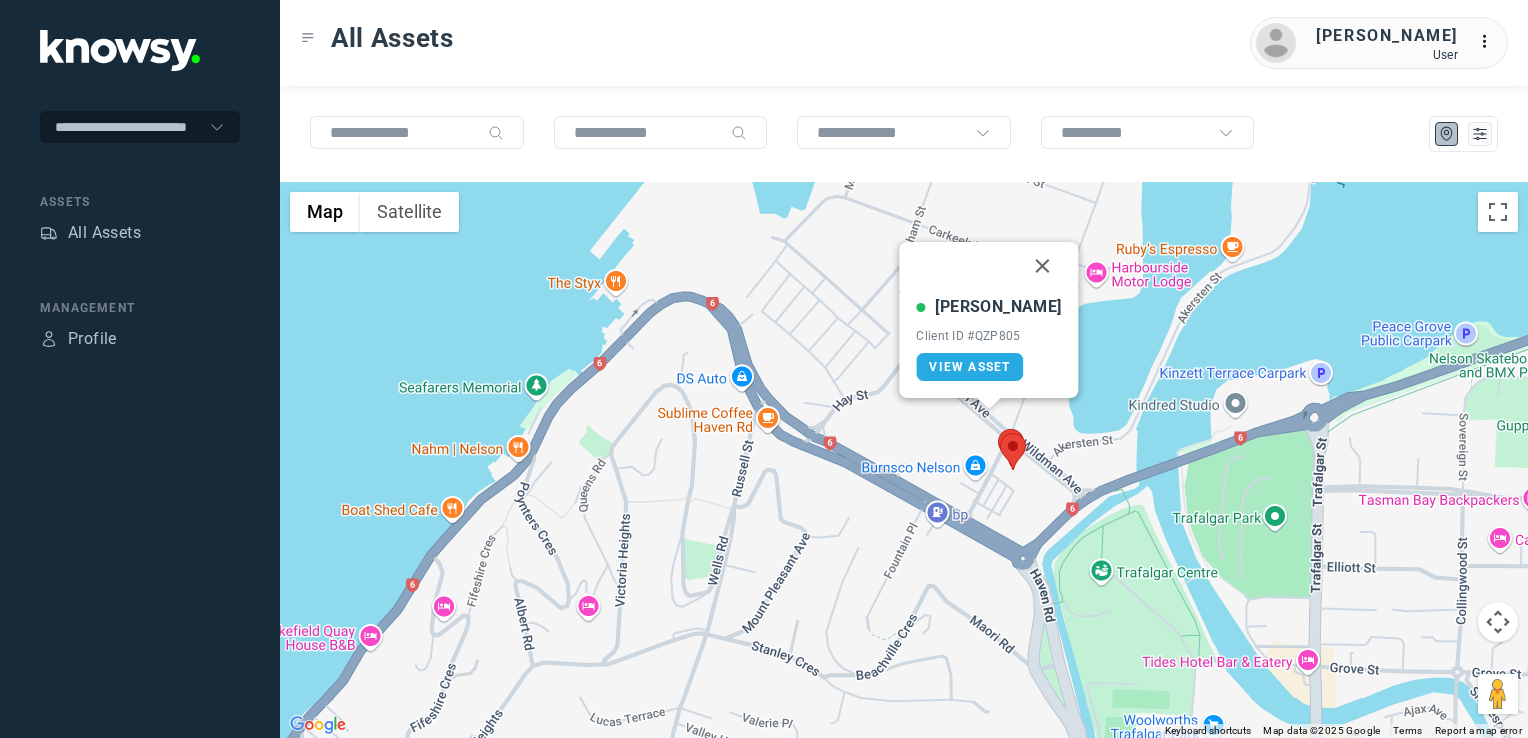 drag, startPoint x: 1017, startPoint y: 264, endPoint x: 1008, endPoint y: 370, distance: 106.381386 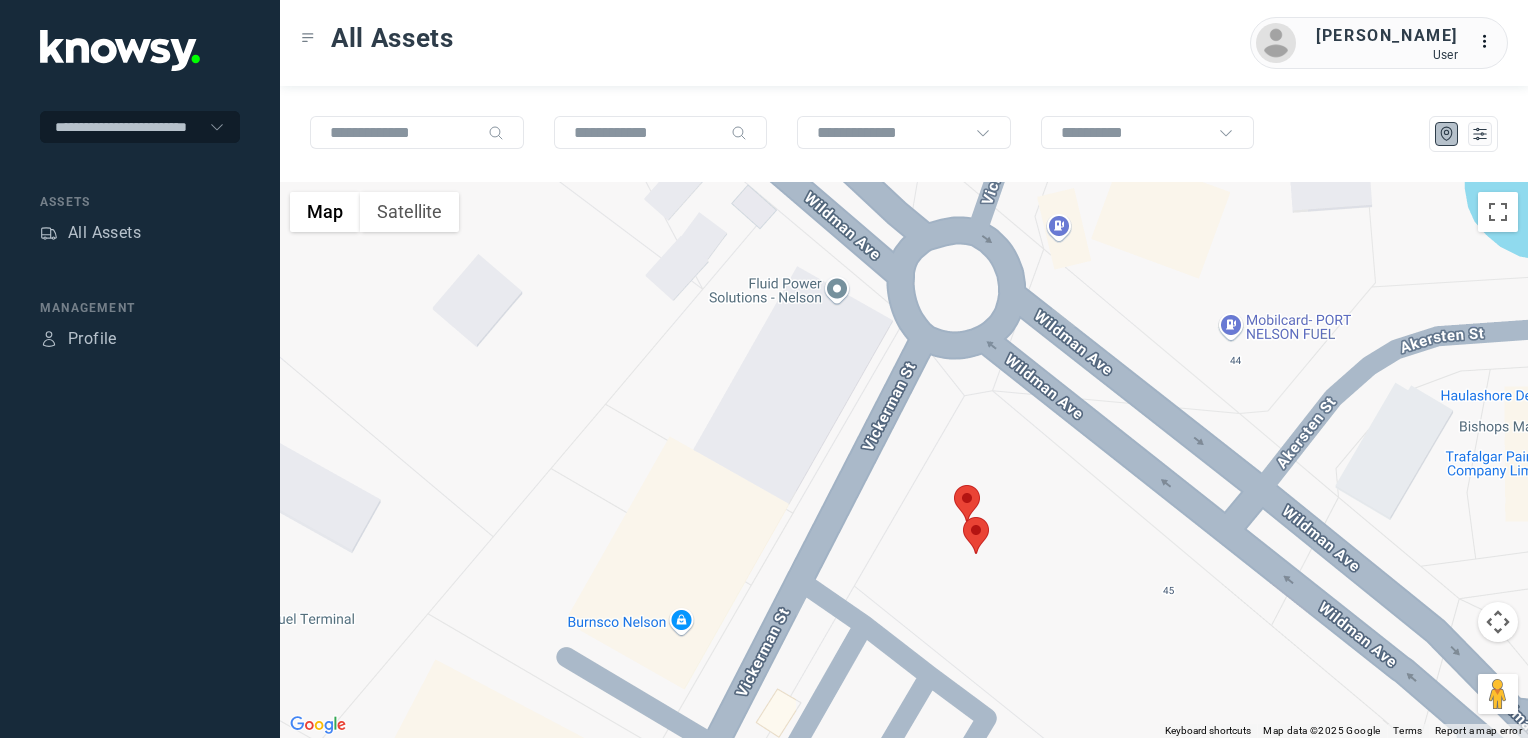 click 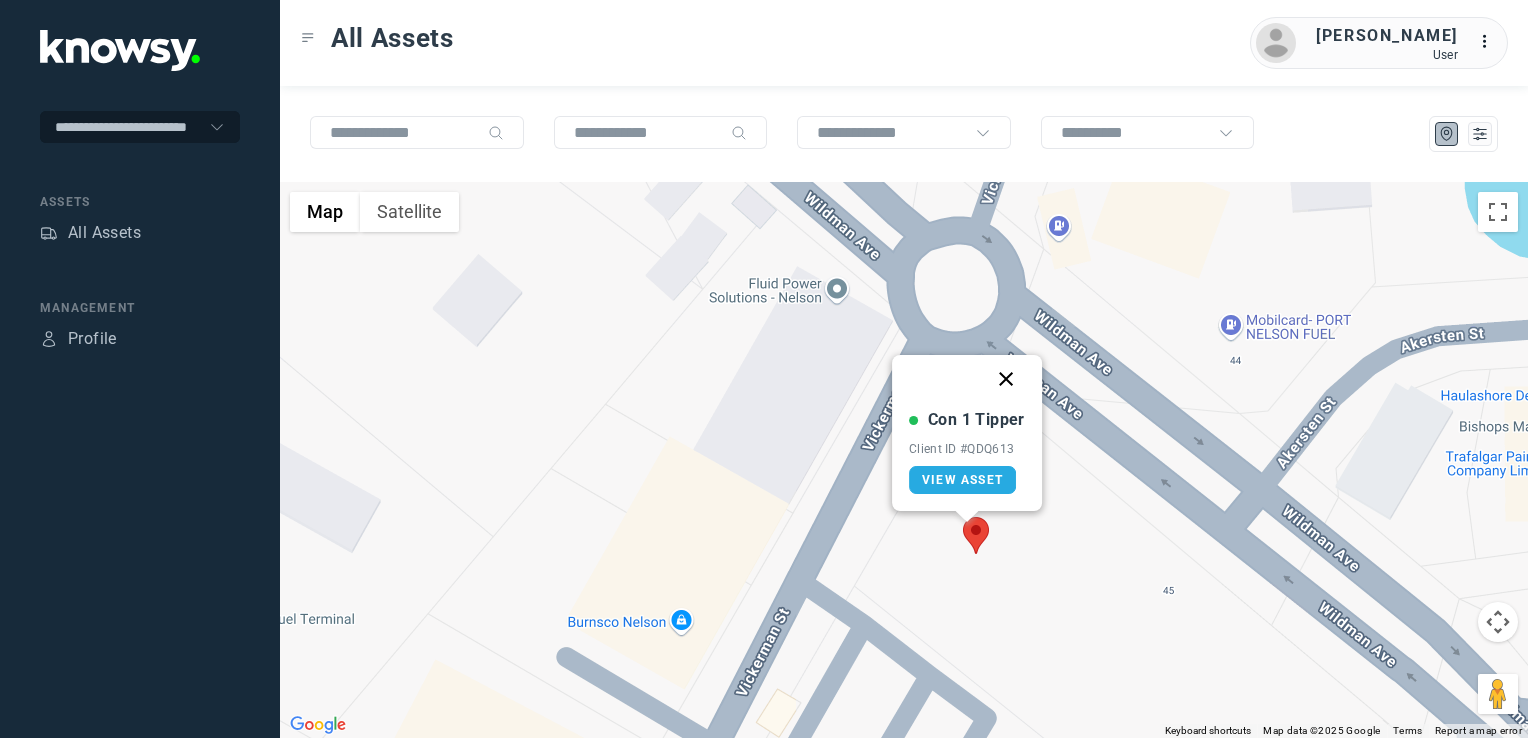 click 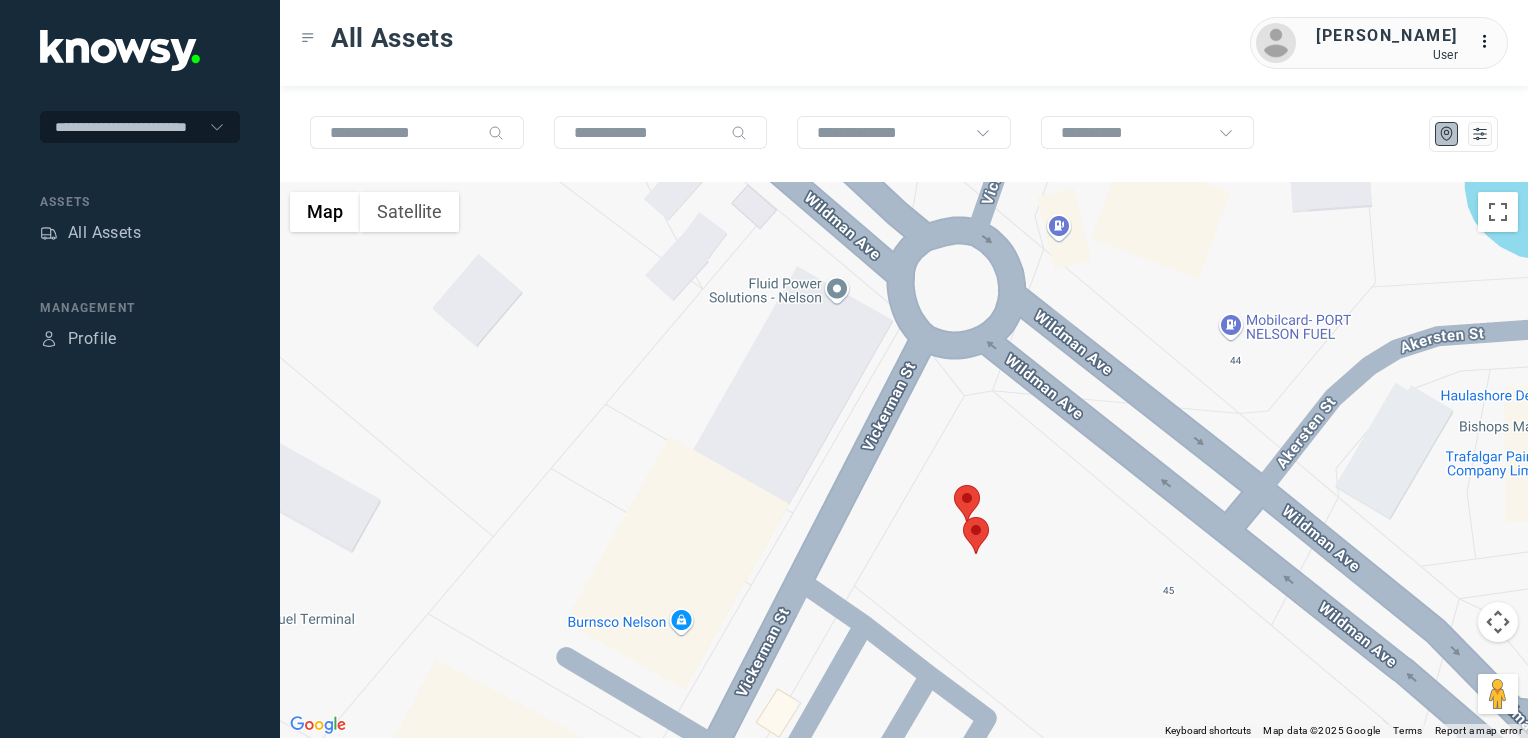 click 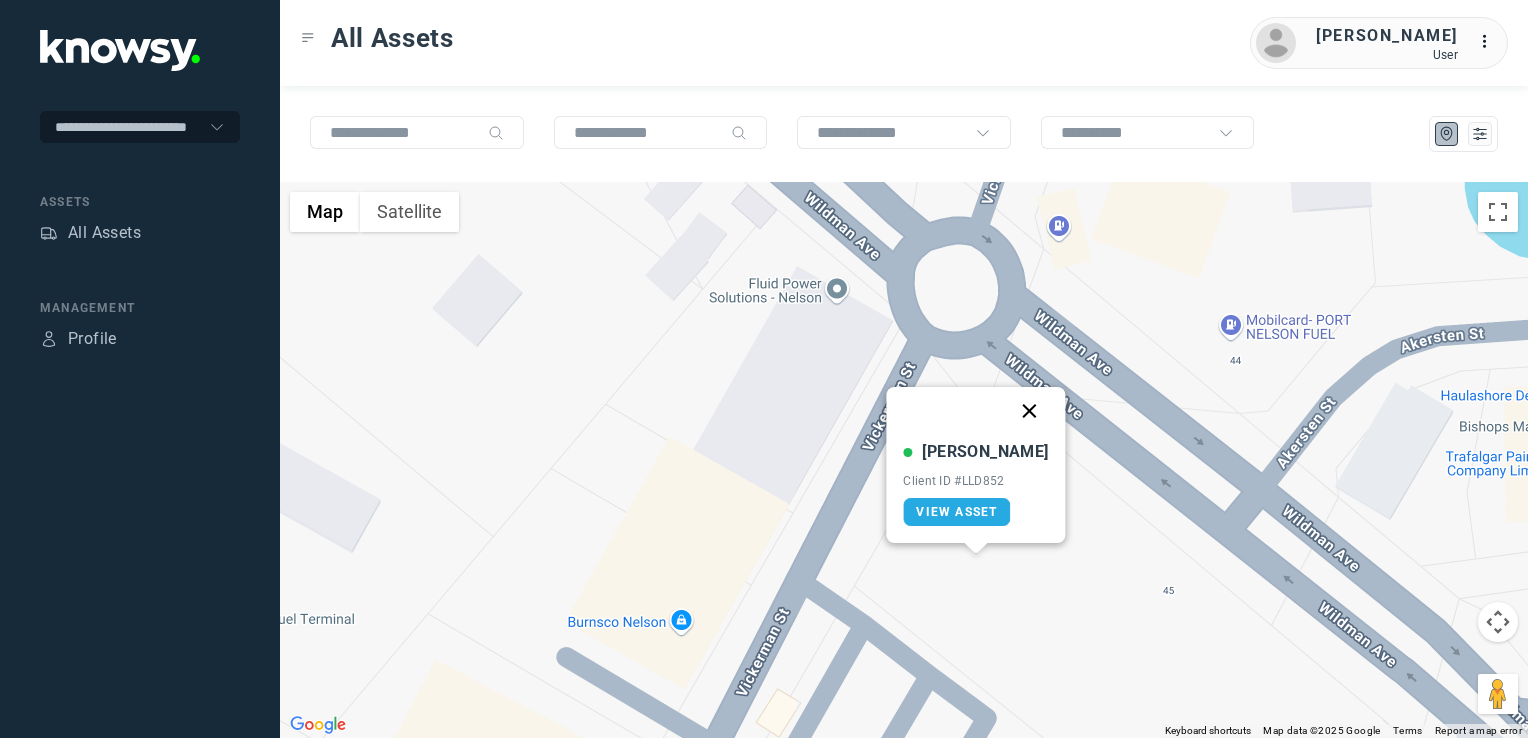 click 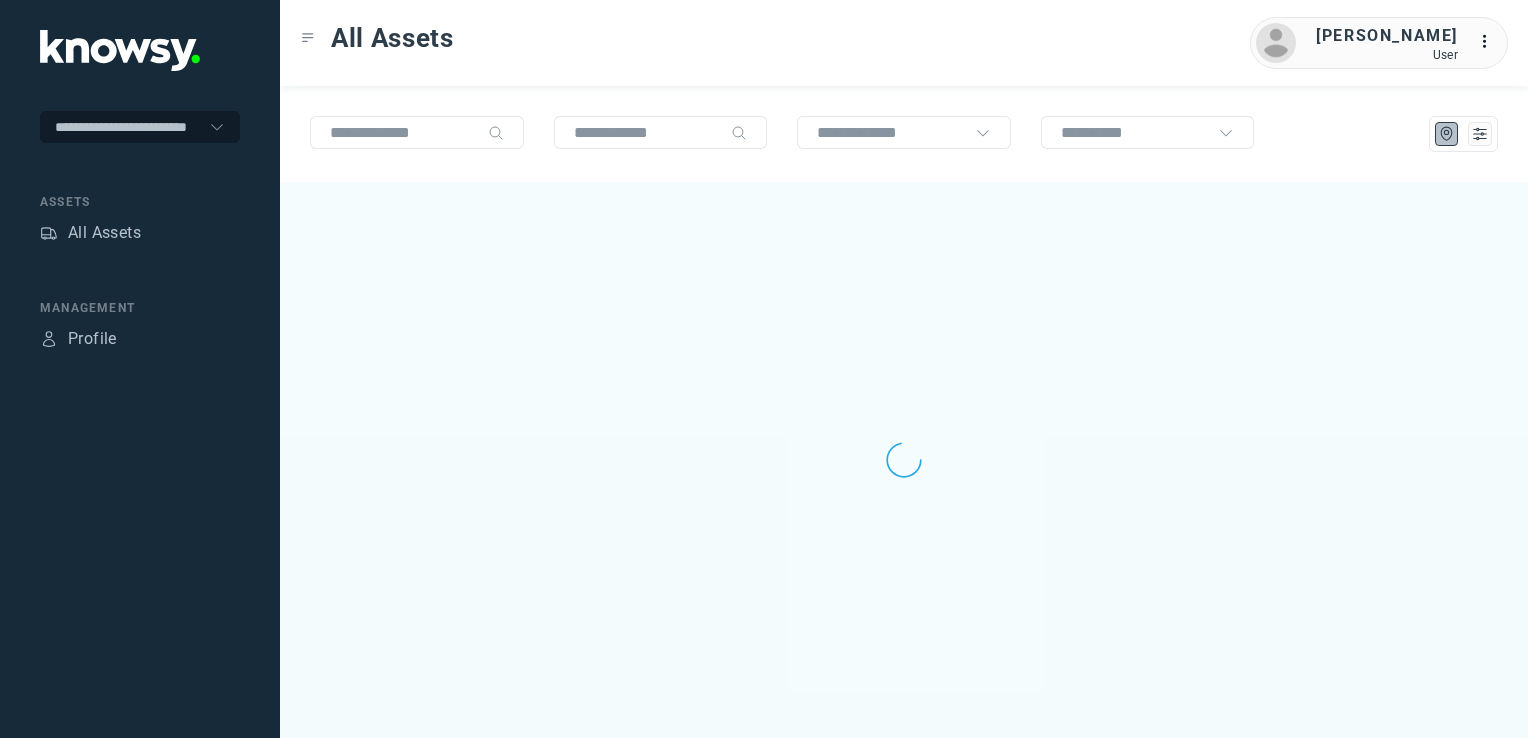 scroll, scrollTop: 0, scrollLeft: 0, axis: both 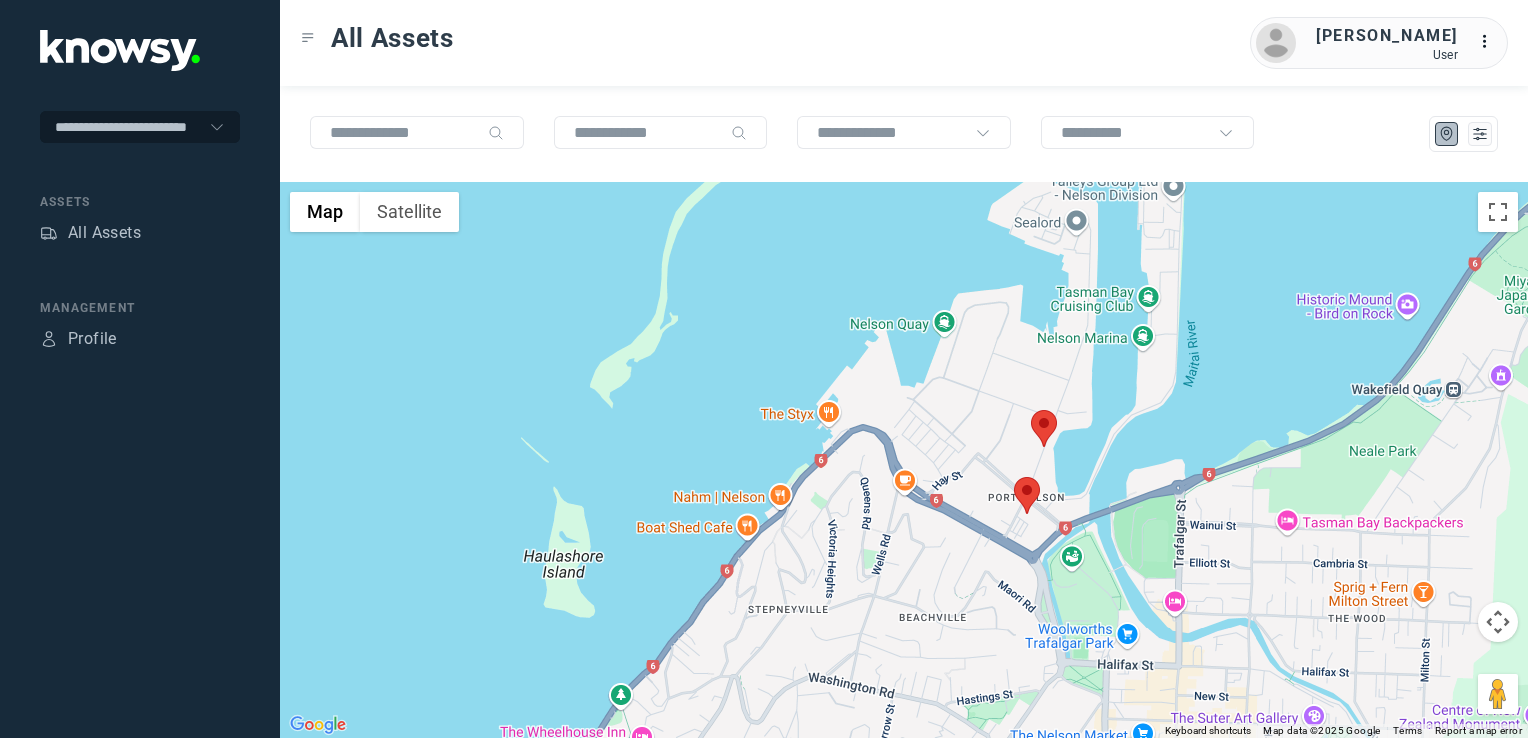 click 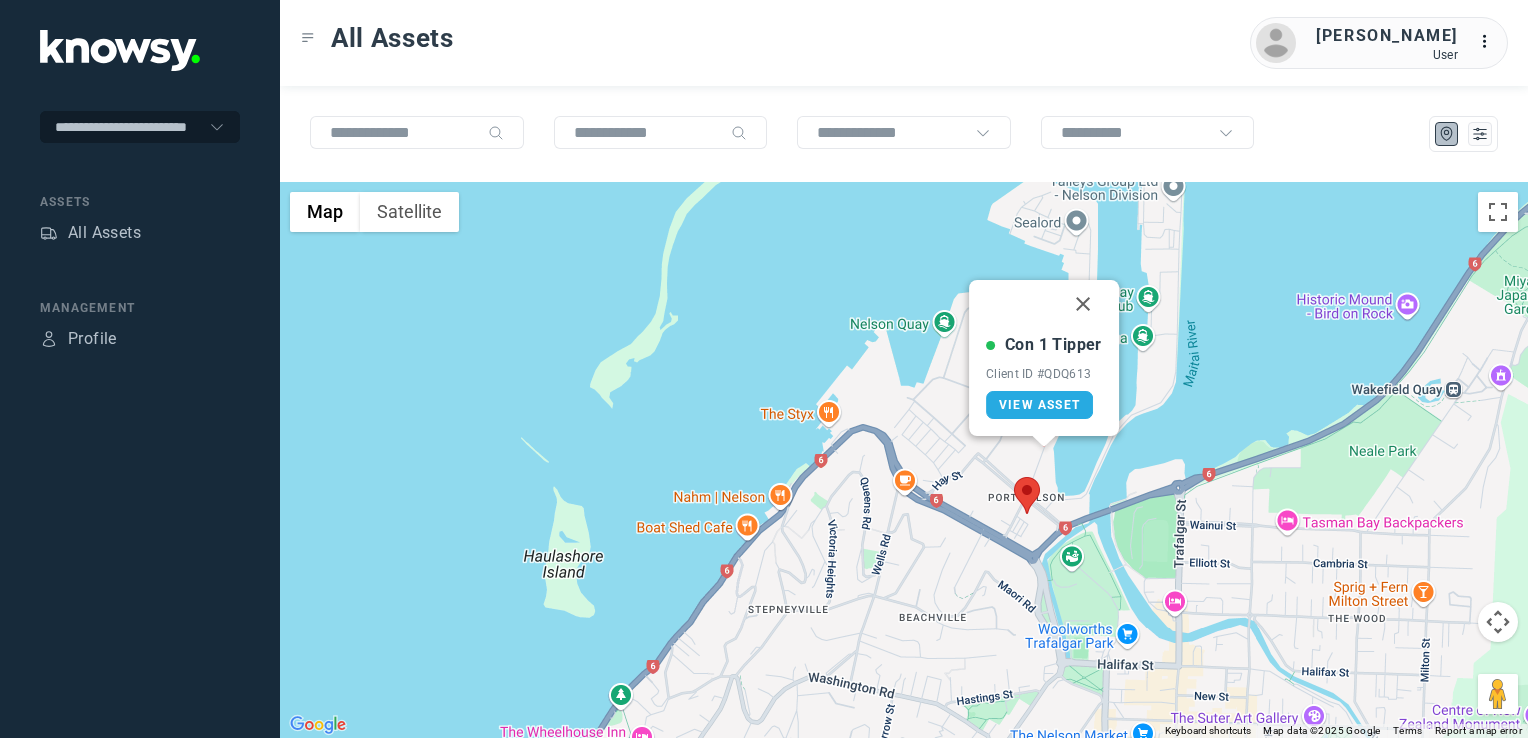 click 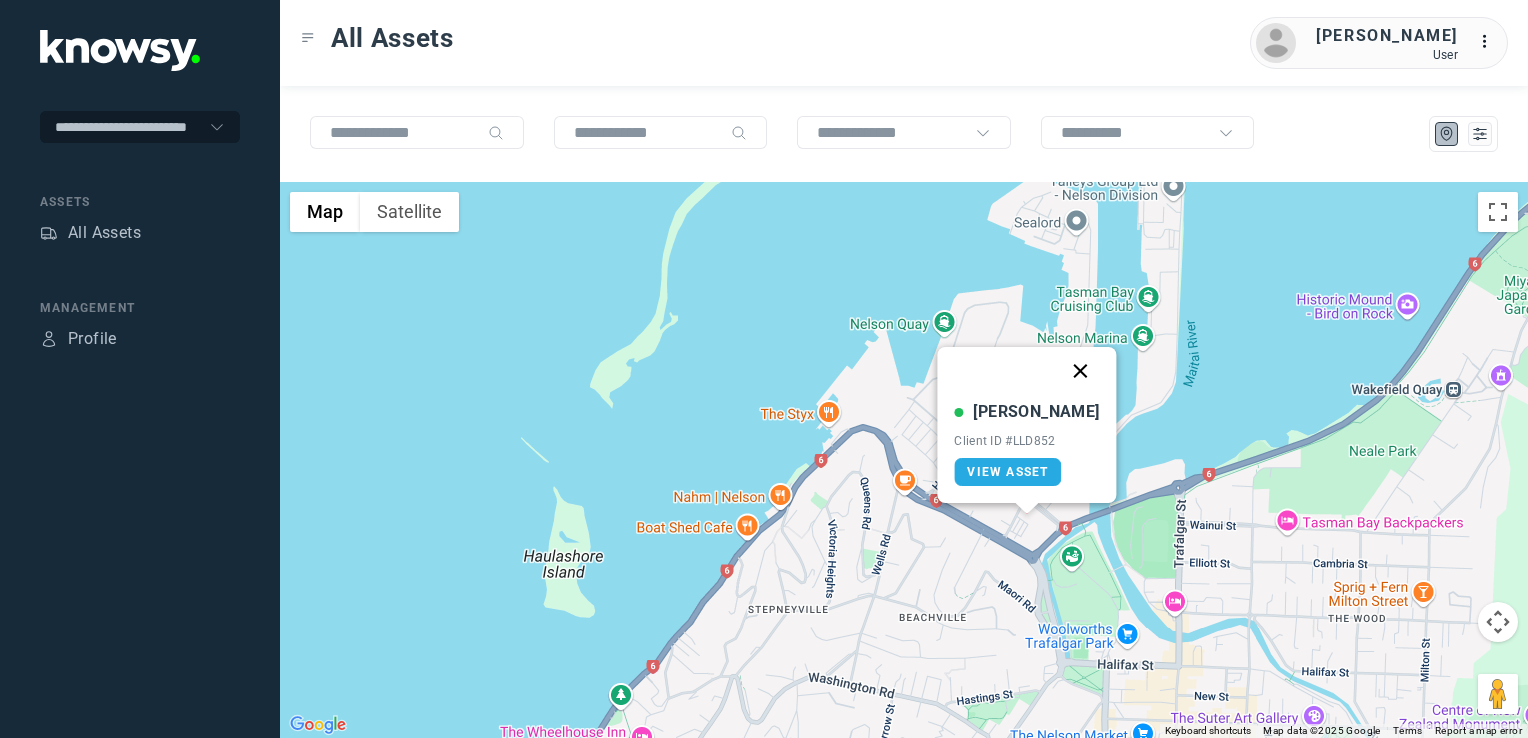 click 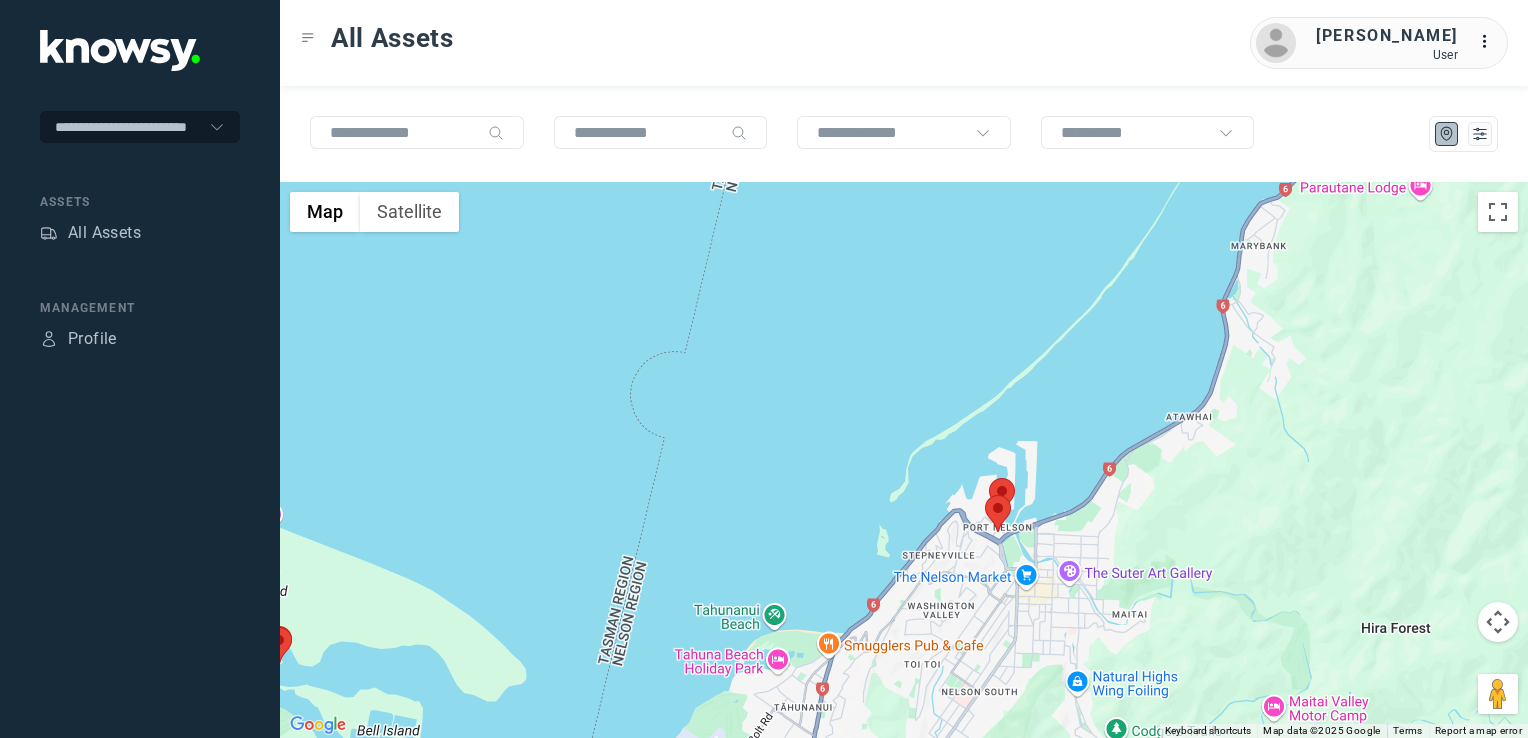 click on "To navigate, press the arrow keys." 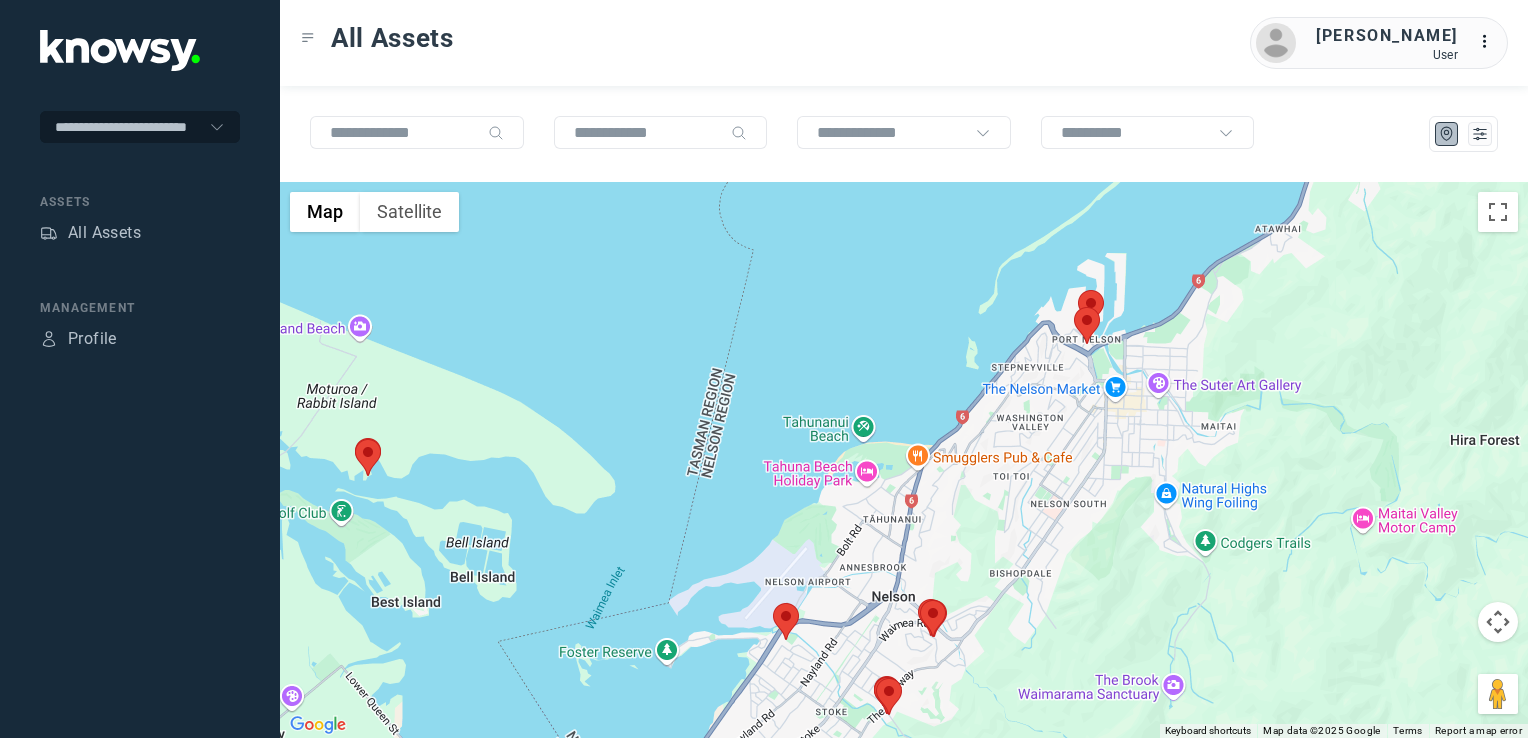 click 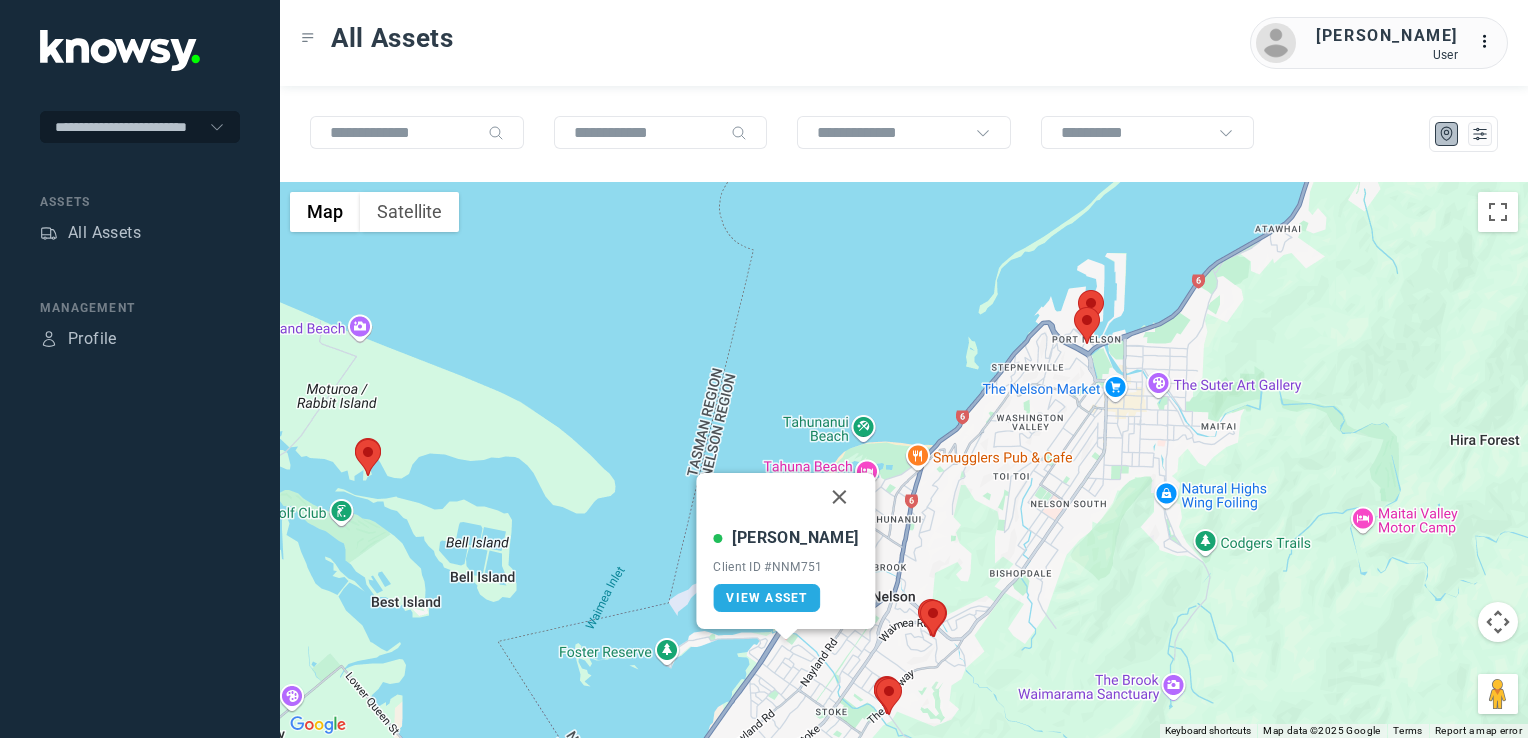 click 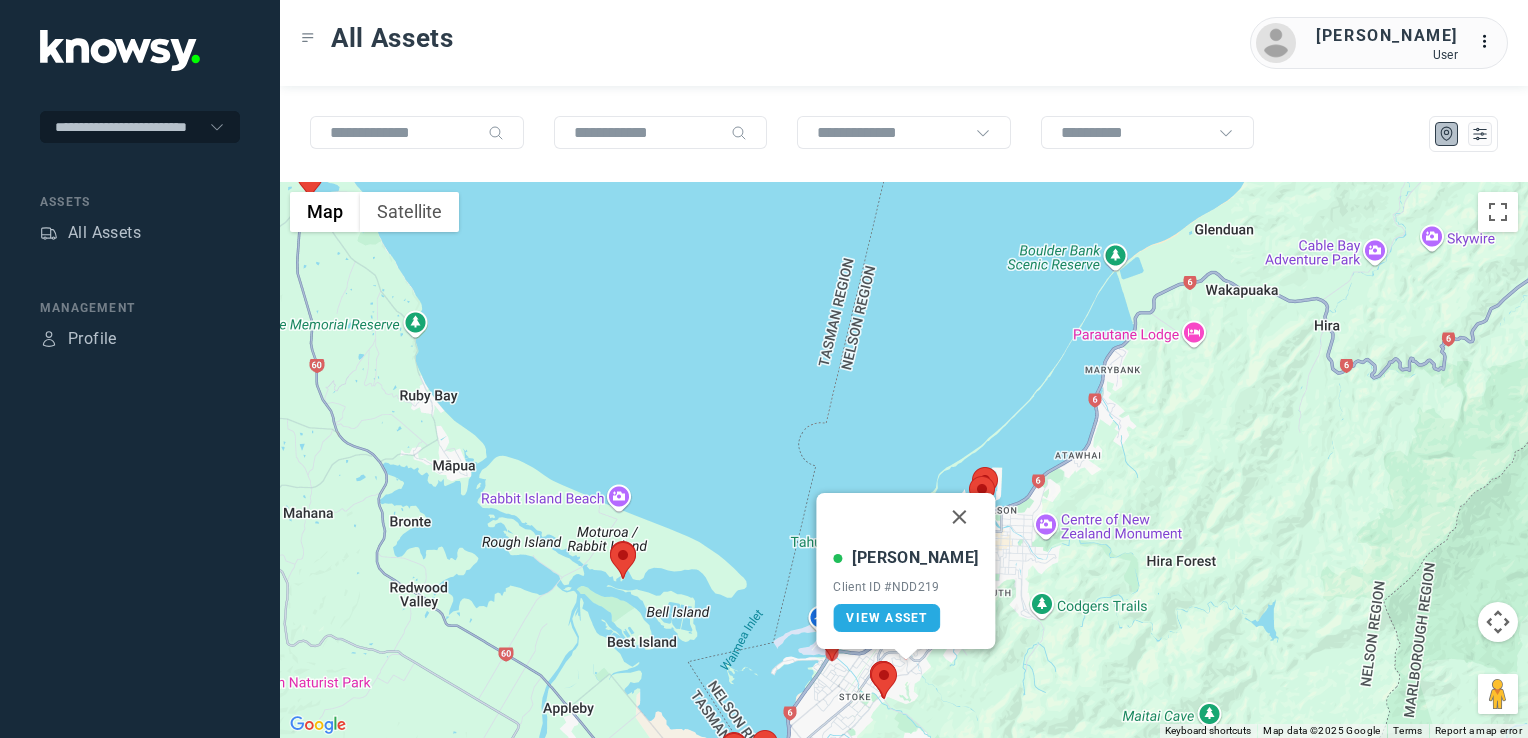 drag, startPoint x: 817, startPoint y: 633, endPoint x: 796, endPoint y: 525, distance: 110.02273 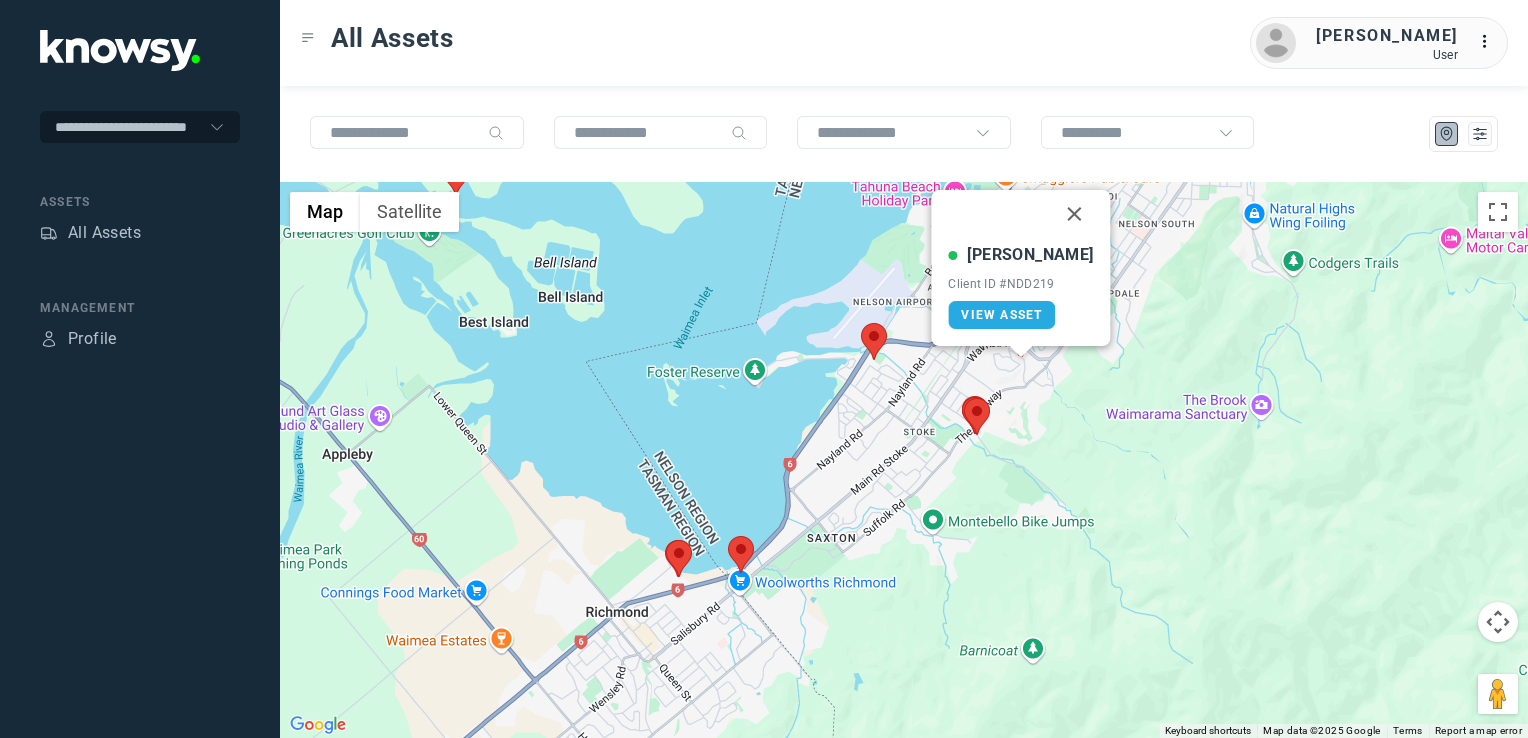 click 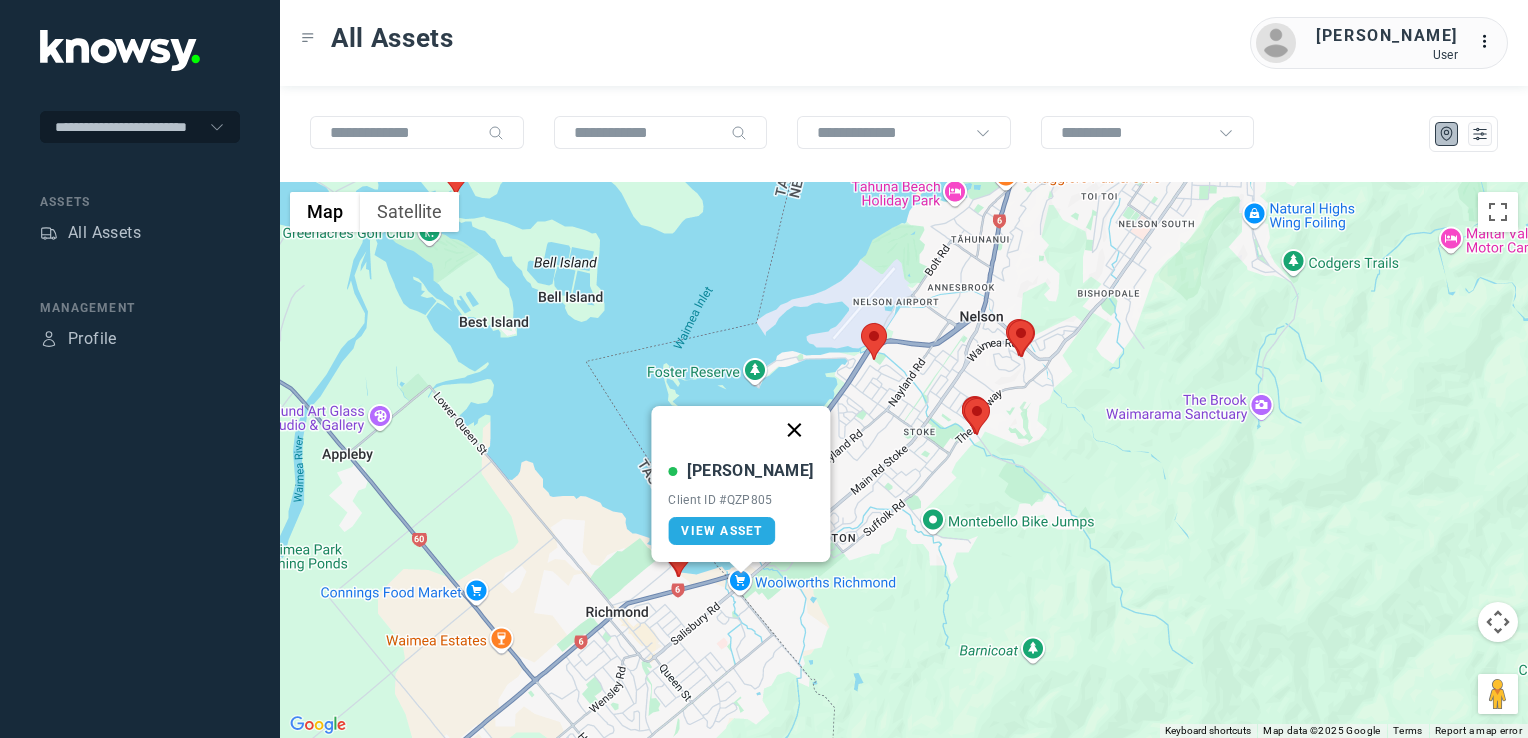click 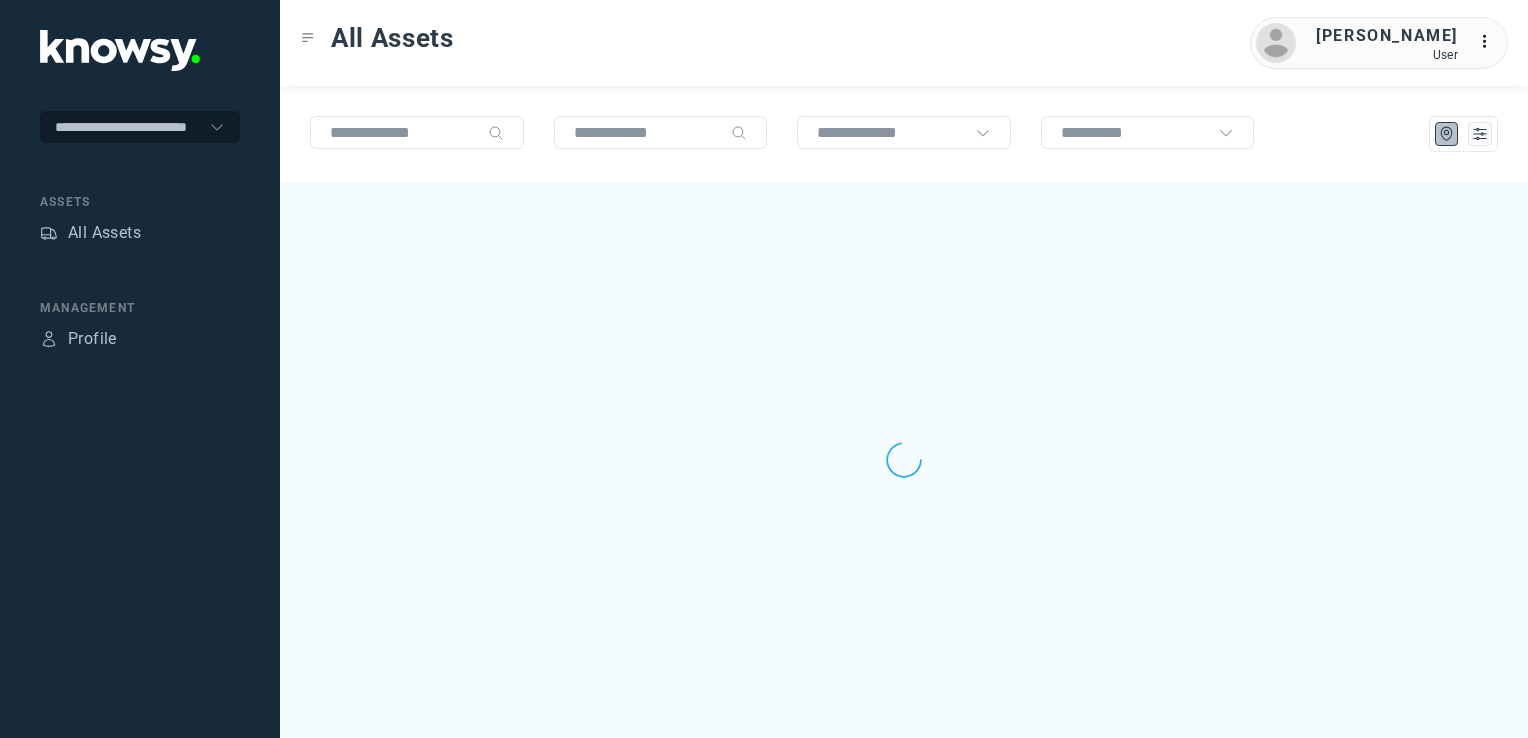 scroll, scrollTop: 0, scrollLeft: 0, axis: both 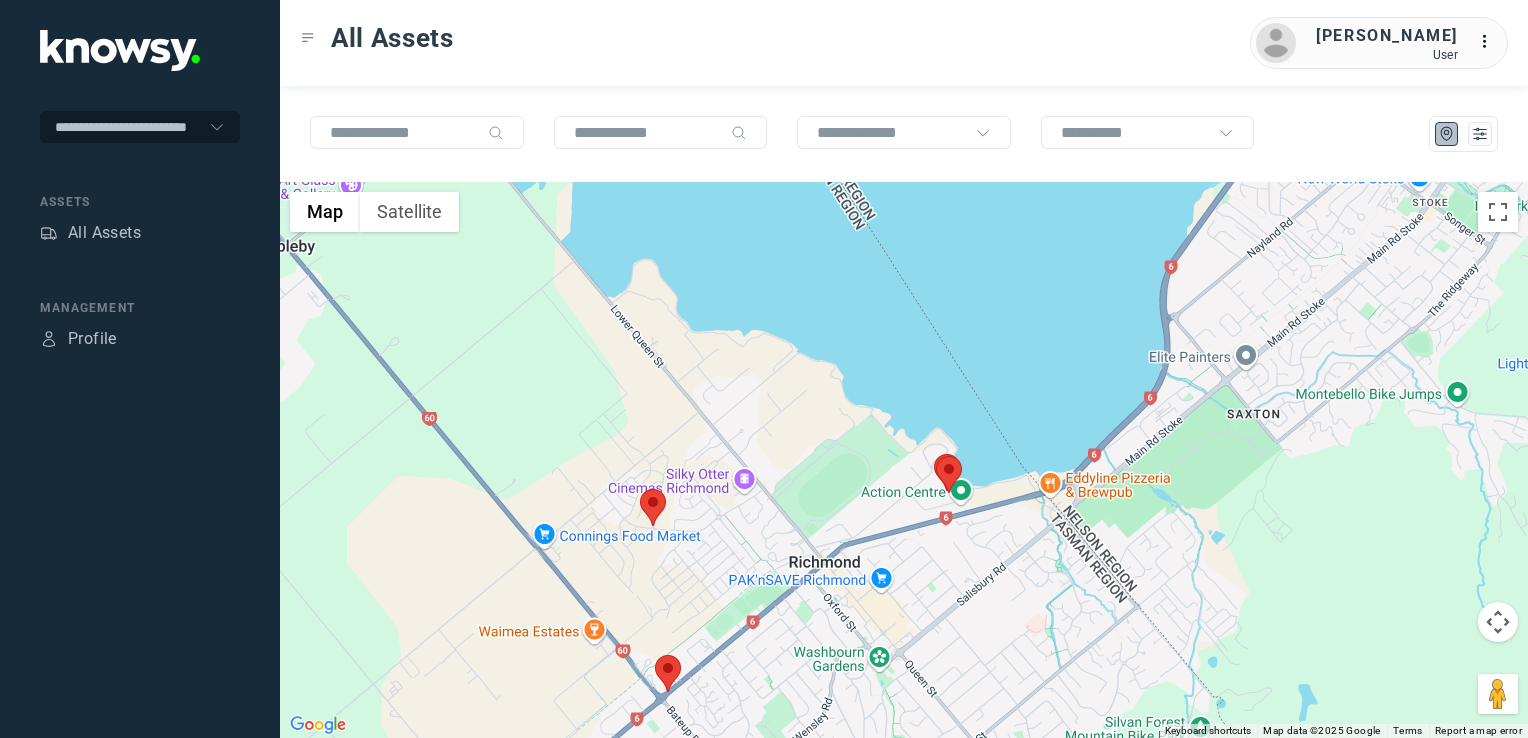 click 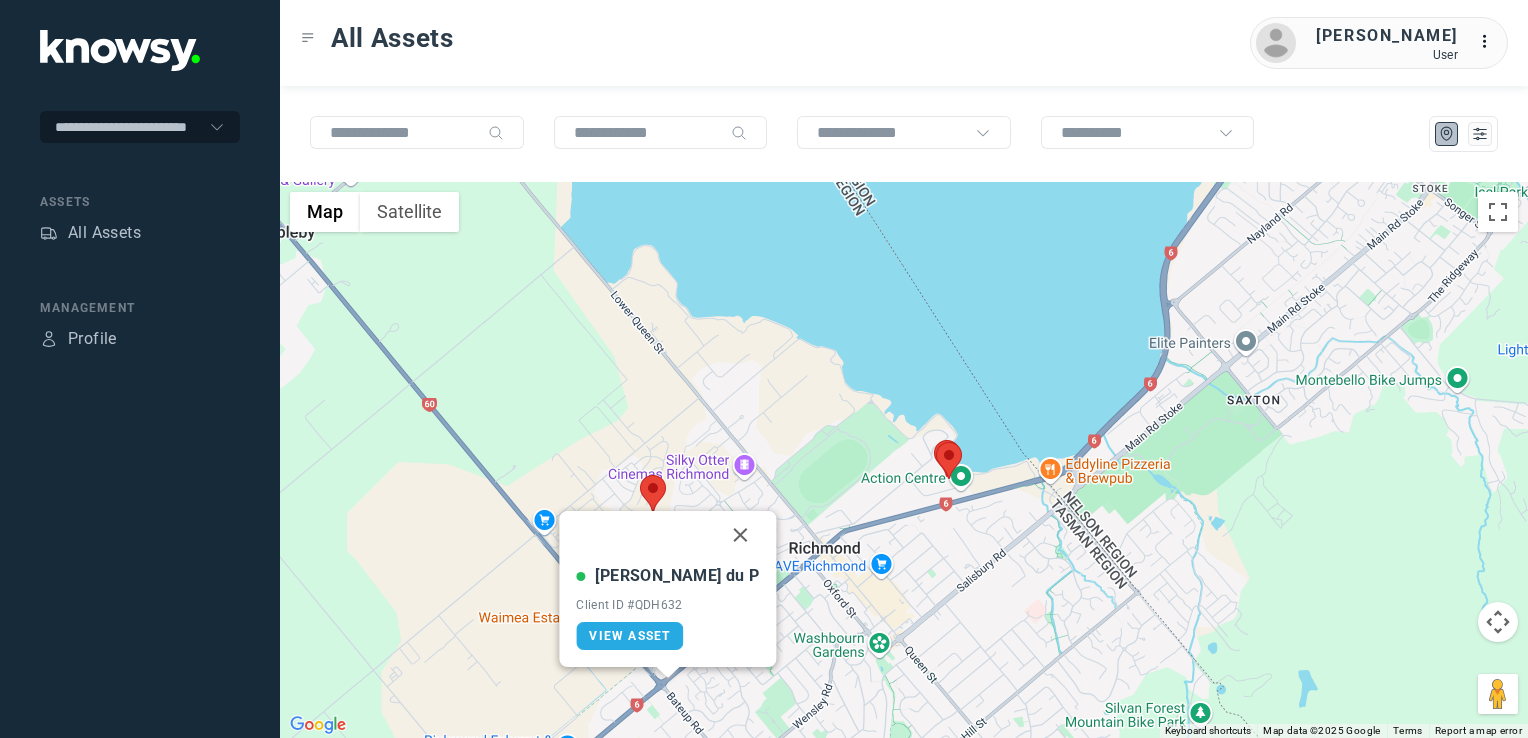 click 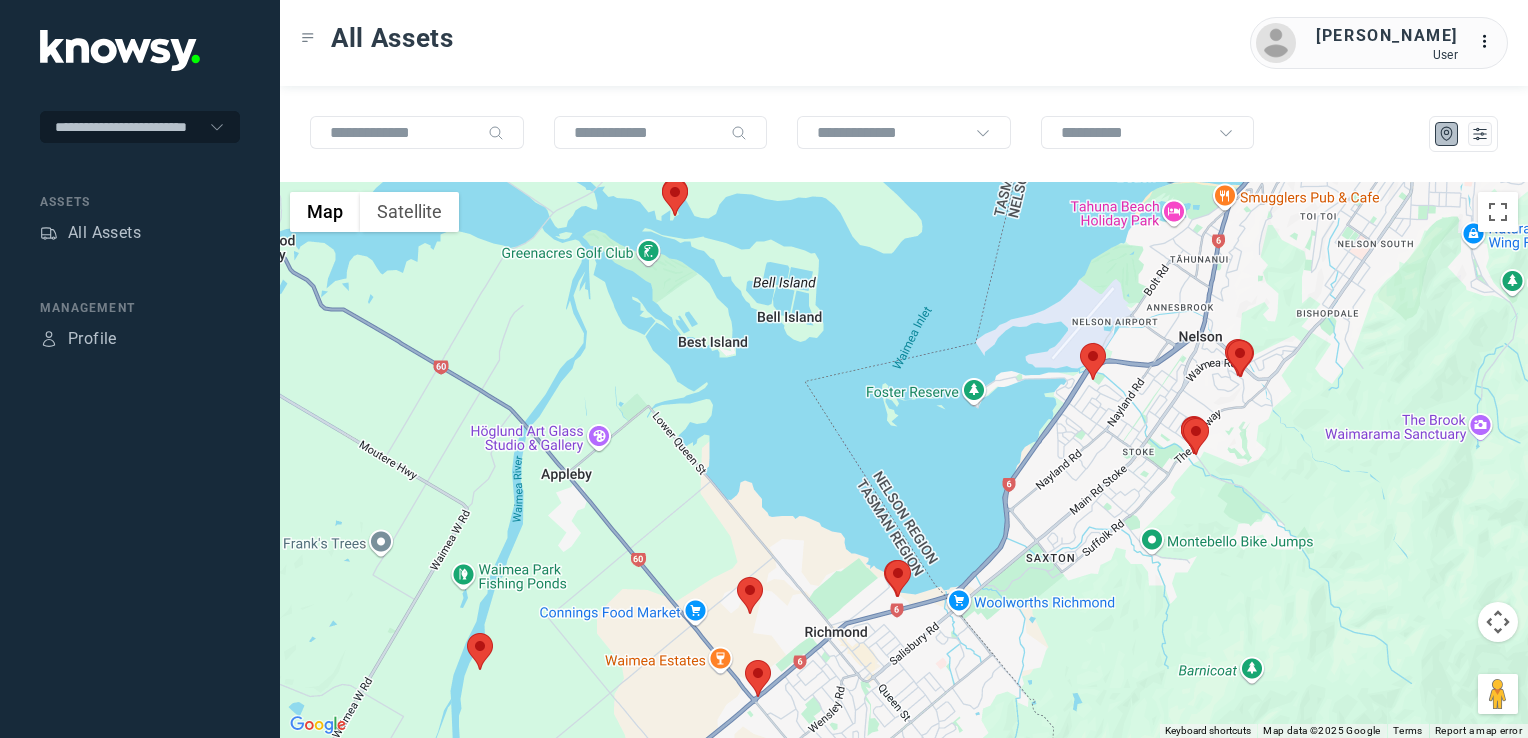 drag, startPoint x: 961, startPoint y: 566, endPoint x: 923, endPoint y: 630, distance: 74.431175 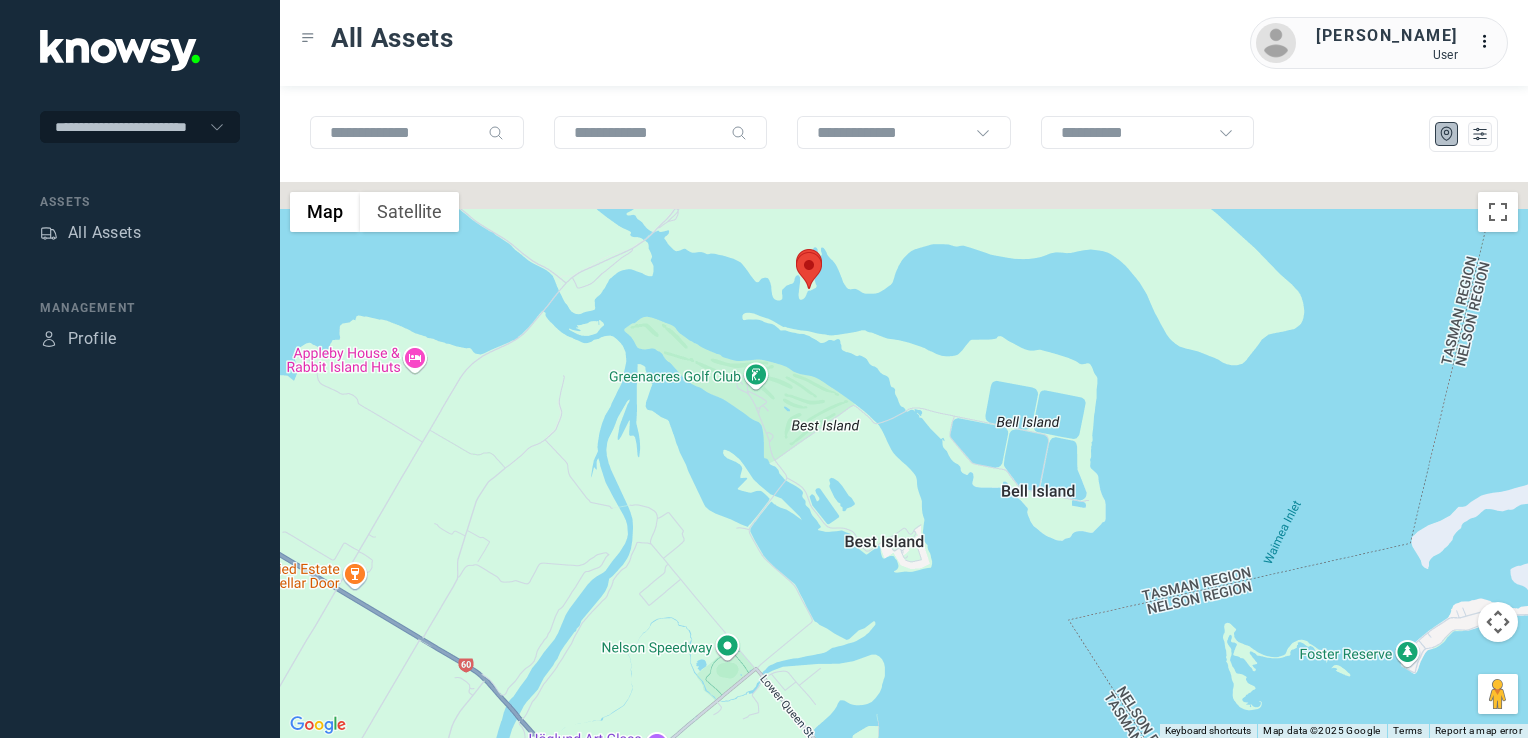 drag, startPoint x: 852, startPoint y: 389, endPoint x: 793, endPoint y: 494, distance: 120.44086 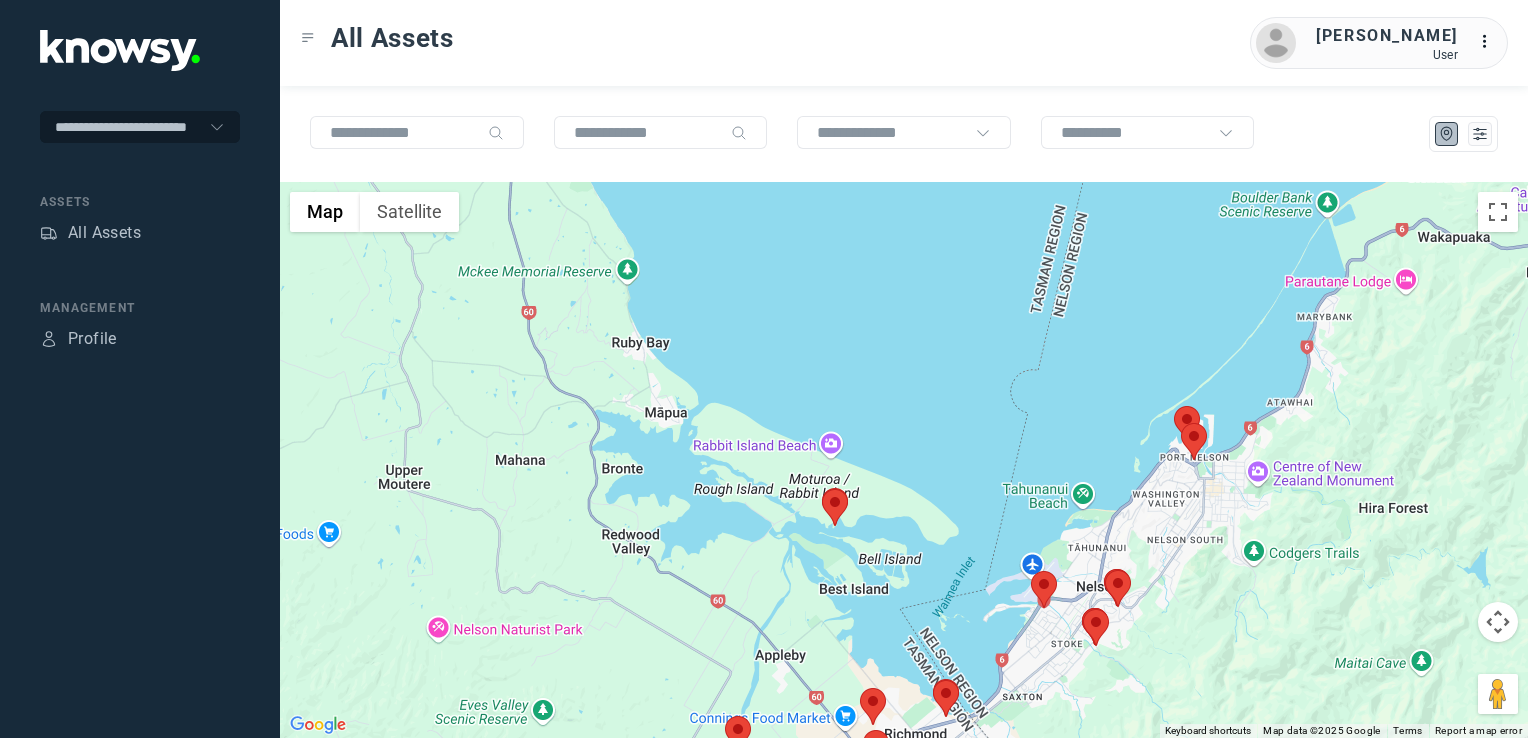 drag, startPoint x: 1111, startPoint y: 570, endPoint x: 986, endPoint y: 609, distance: 130.94273 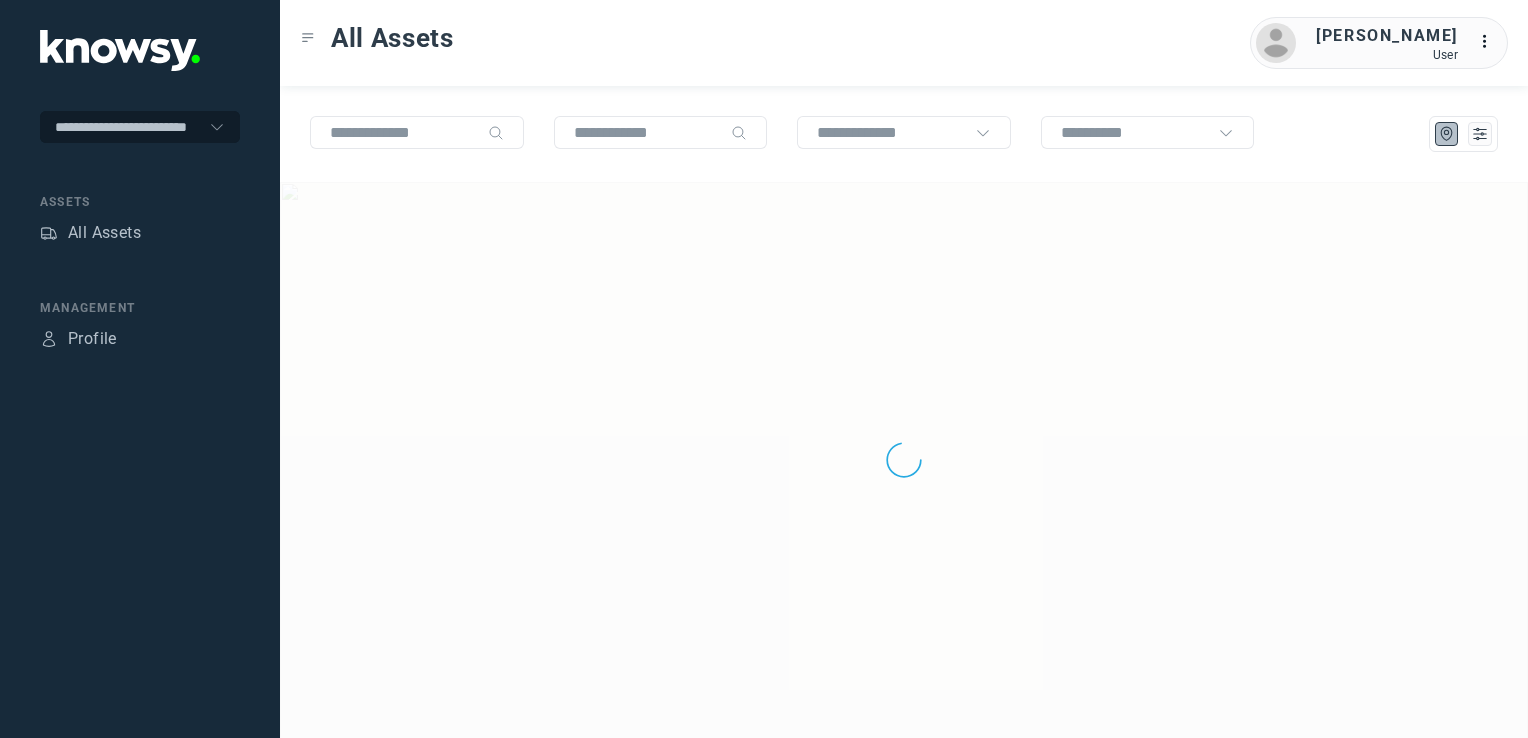 scroll, scrollTop: 0, scrollLeft: 0, axis: both 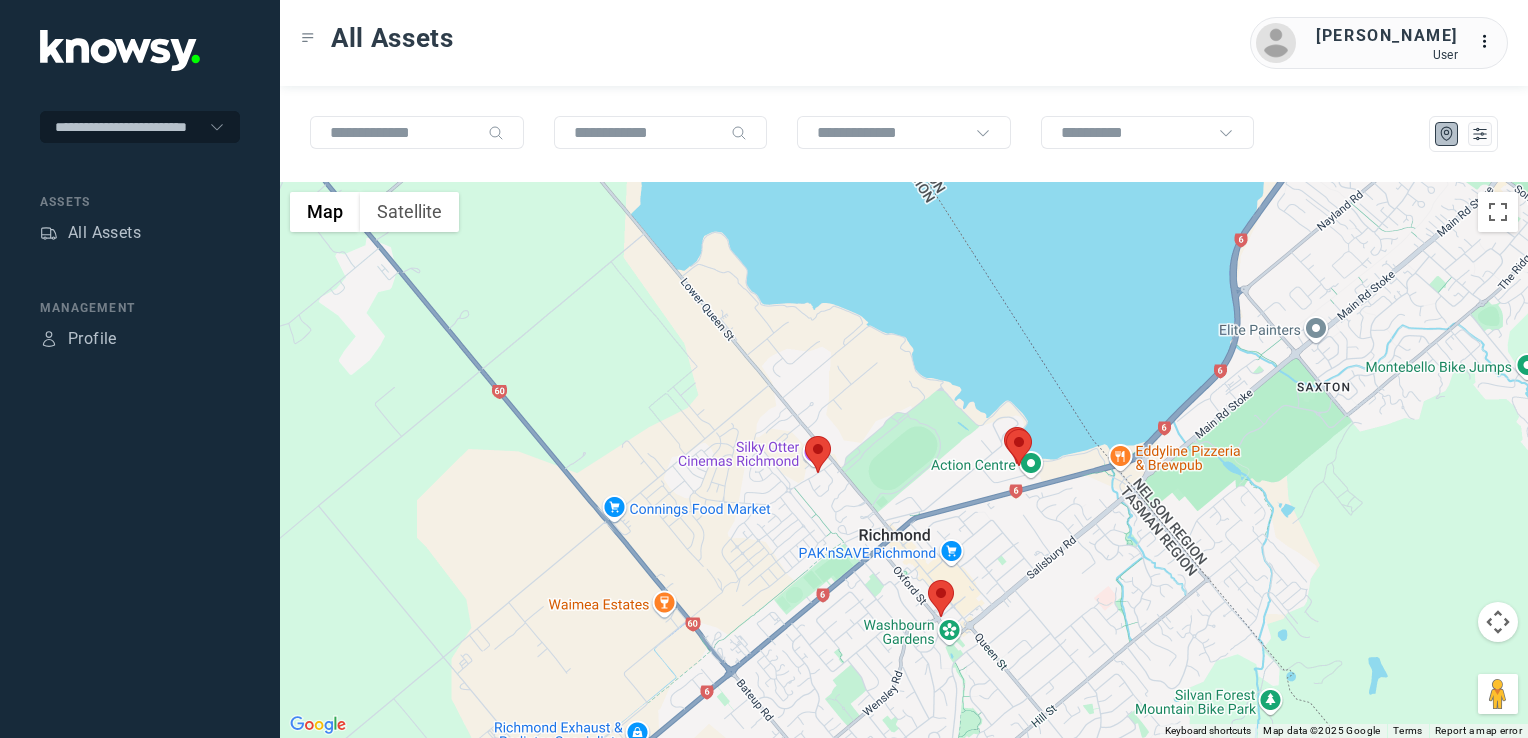 click 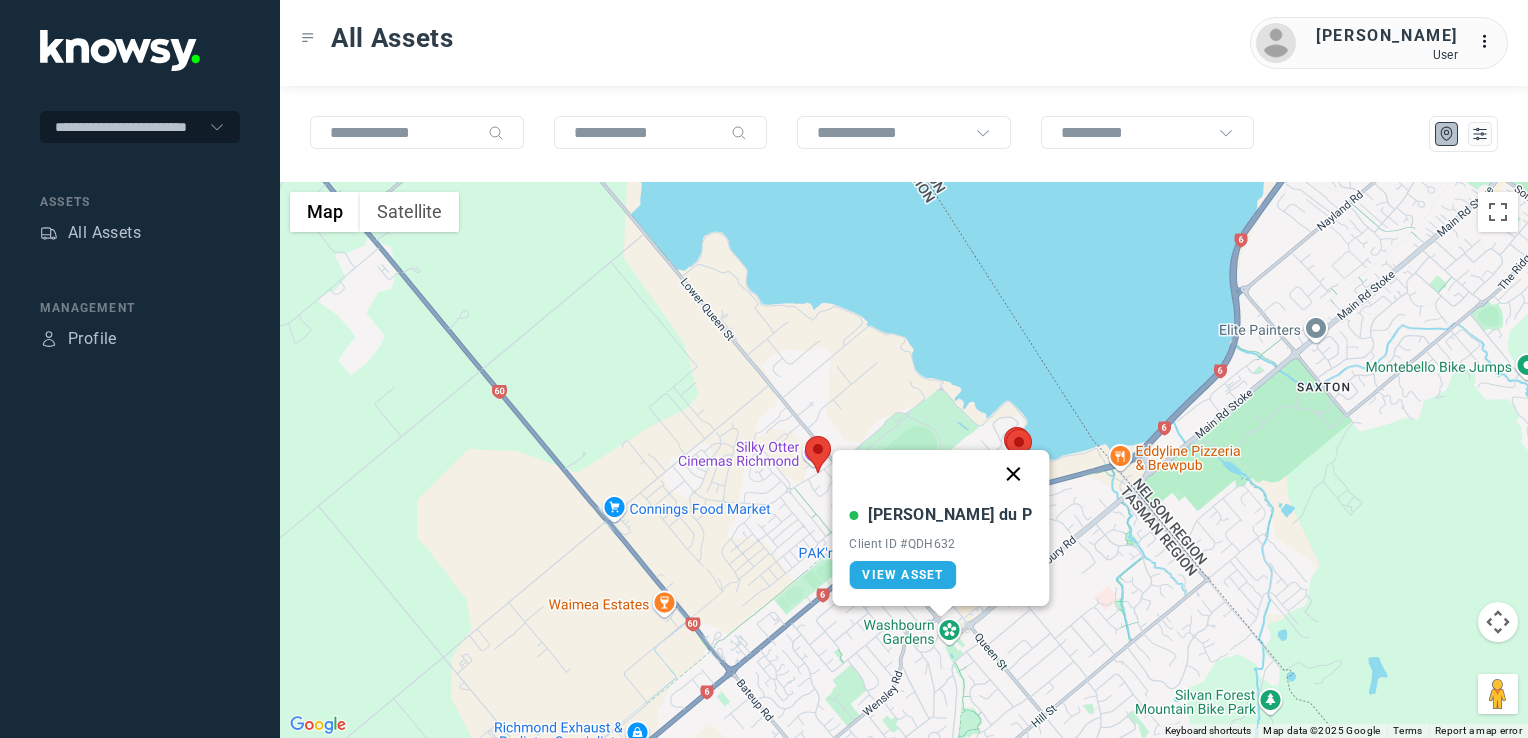 click 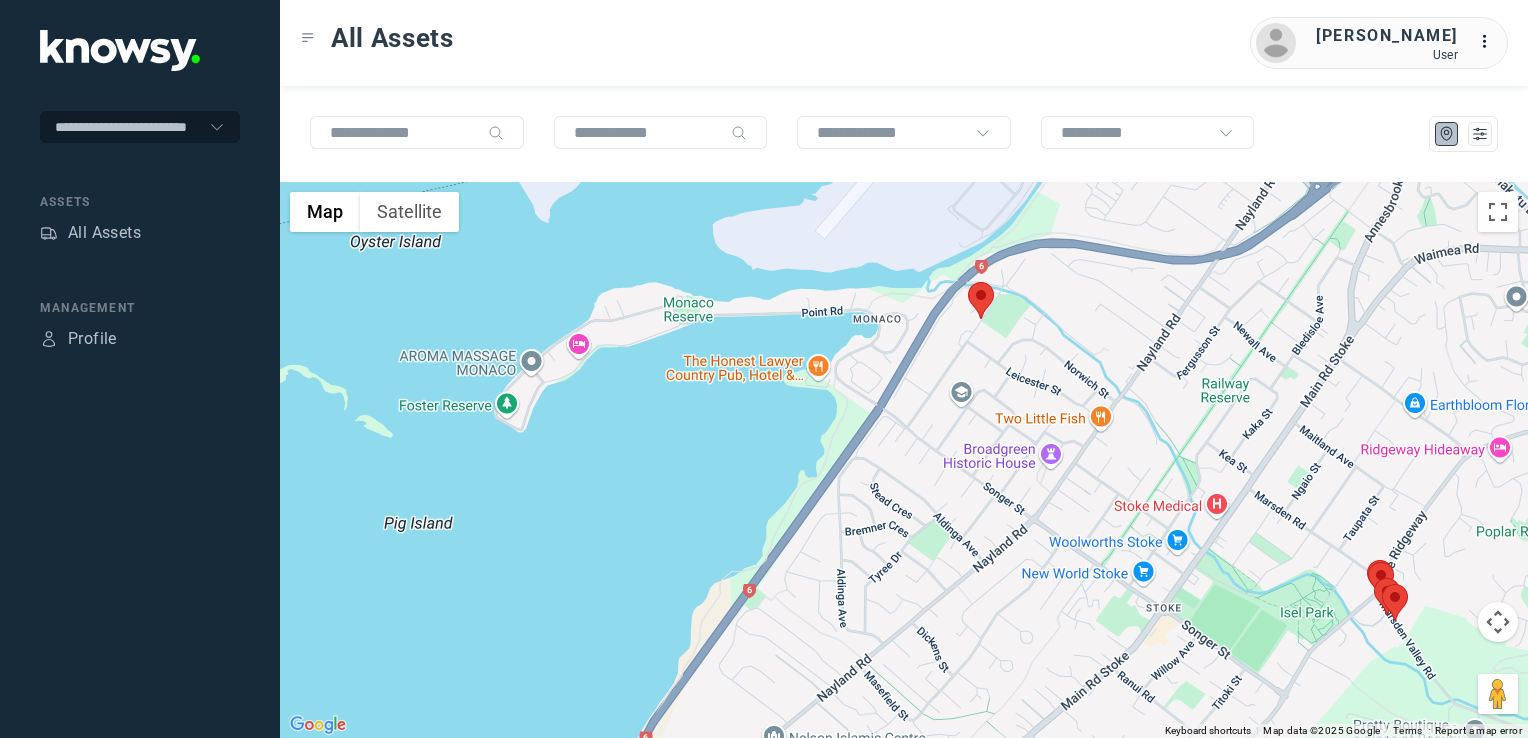 drag, startPoint x: 1212, startPoint y: 443, endPoint x: 1068, endPoint y: 566, distance: 189.38057 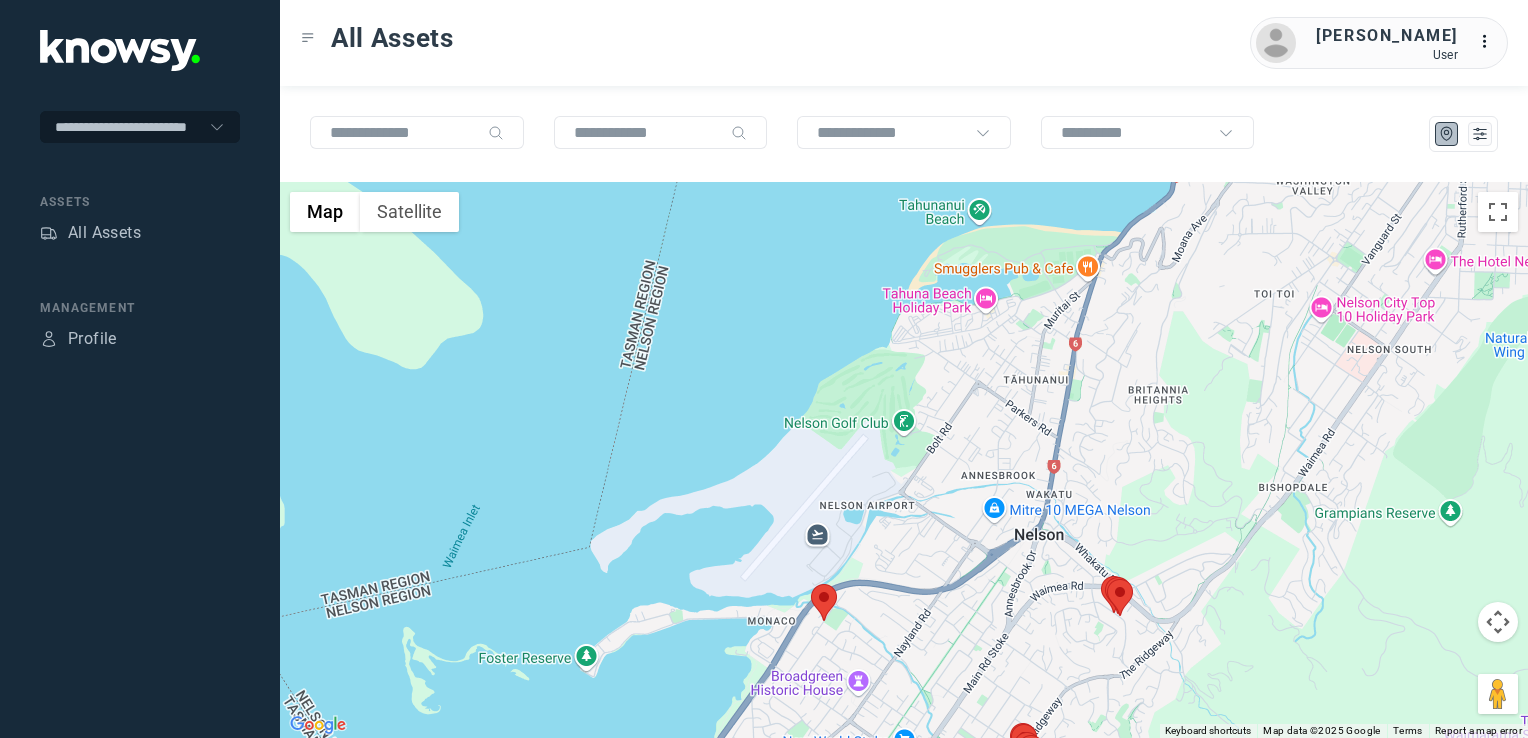 drag, startPoint x: 1169, startPoint y: 386, endPoint x: 1151, endPoint y: 431, distance: 48.466484 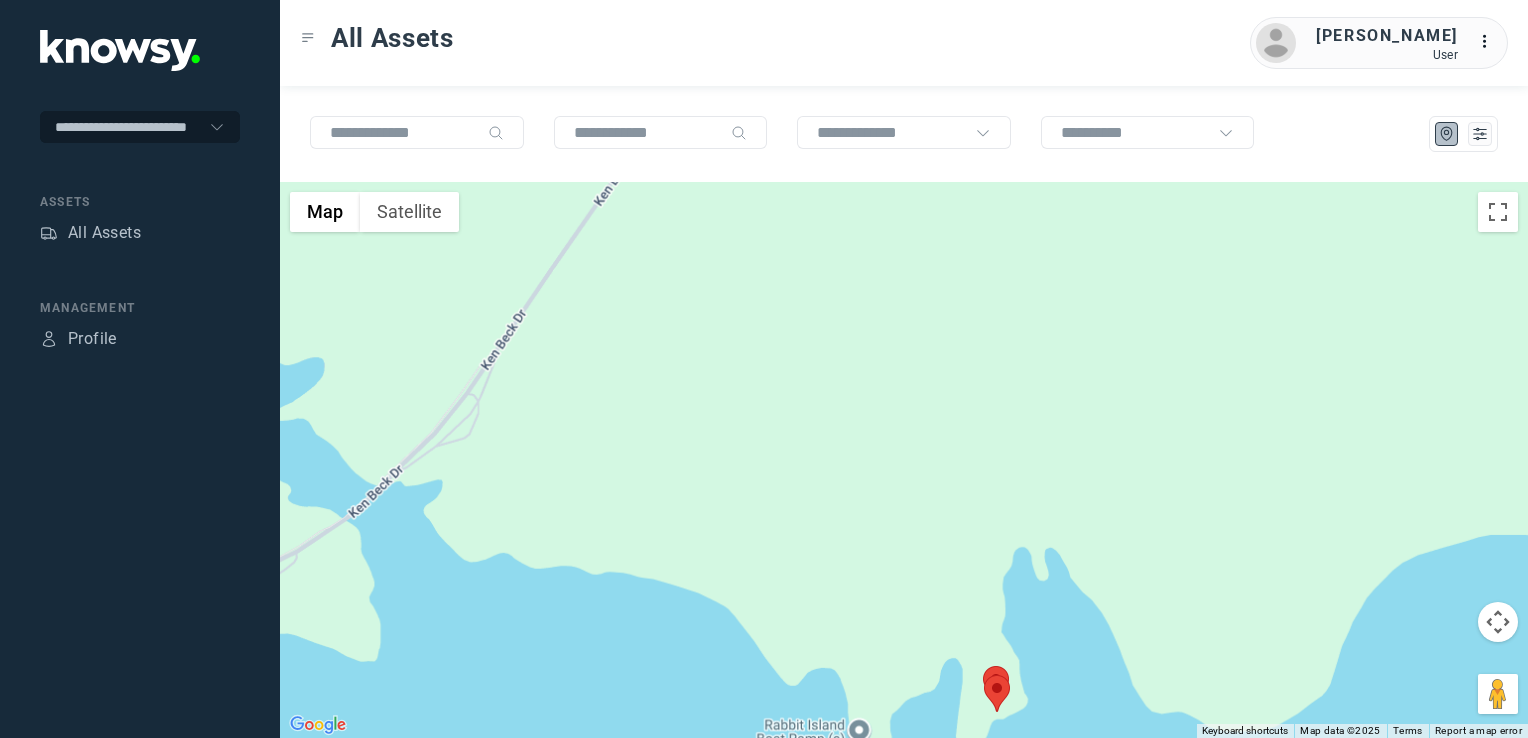 click on "To navigate, press the arrow keys." 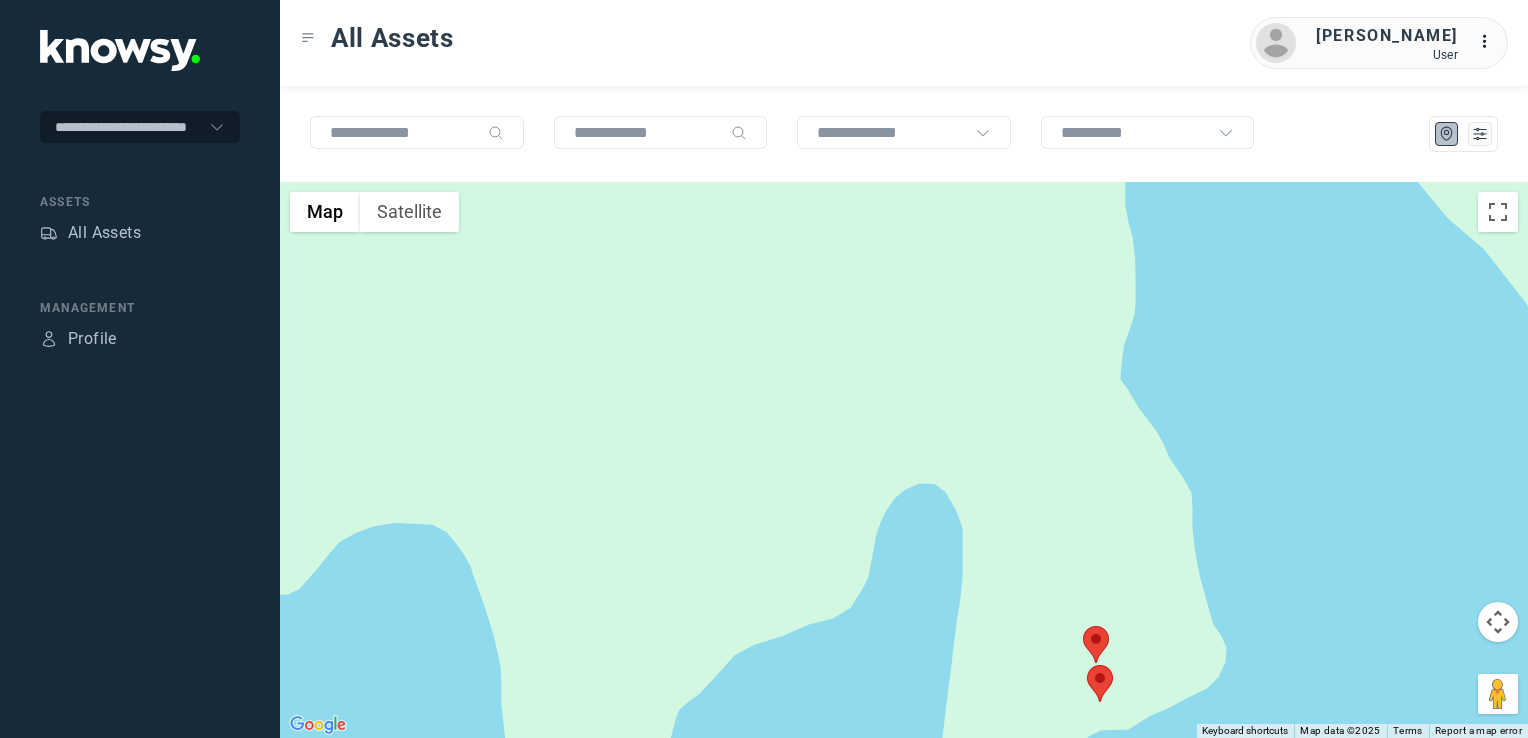 drag, startPoint x: 1064, startPoint y: 518, endPoint x: 1075, endPoint y: 518, distance: 11 